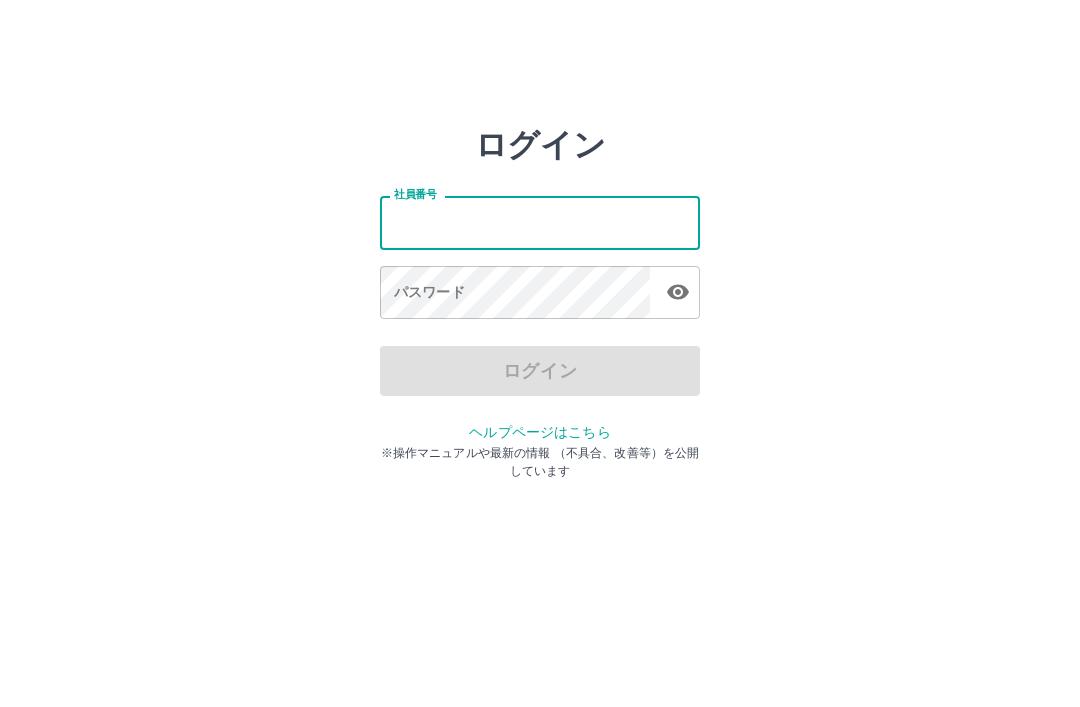 scroll, scrollTop: 0, scrollLeft: 0, axis: both 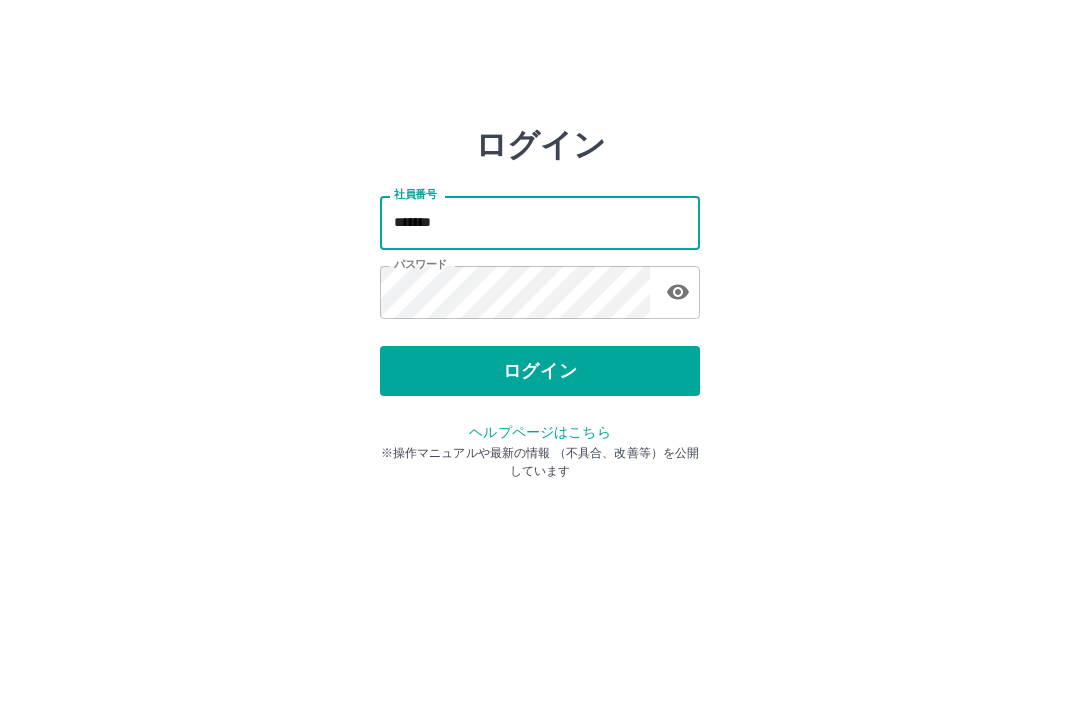 click on "ログイン" at bounding box center (540, 371) 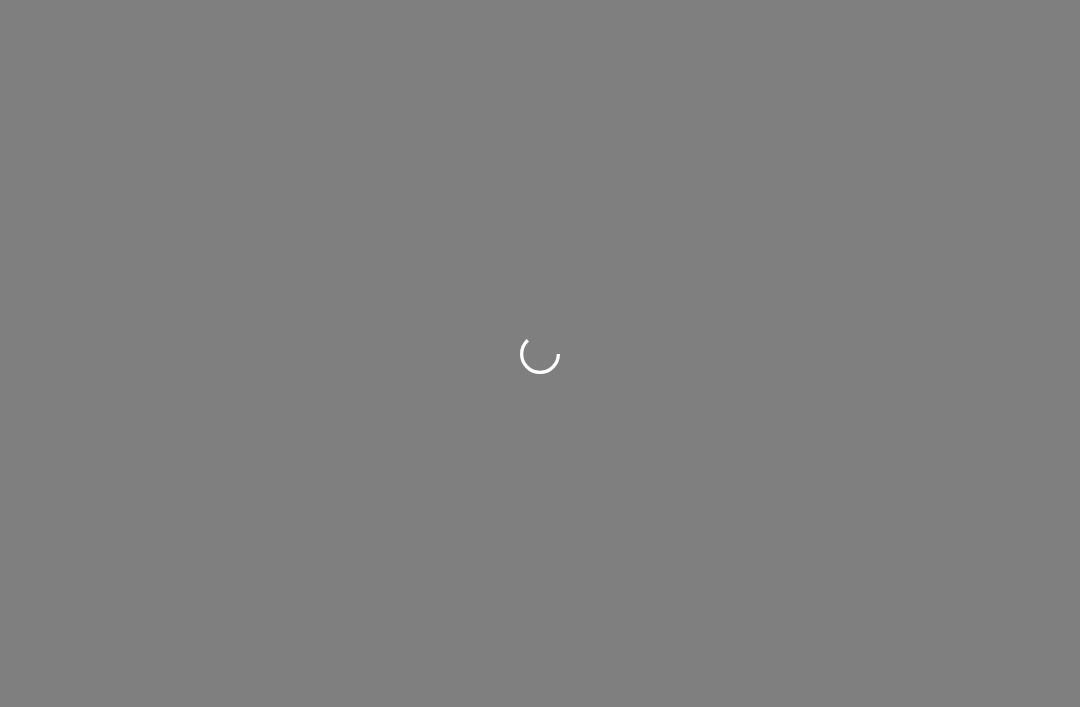scroll, scrollTop: 0, scrollLeft: 0, axis: both 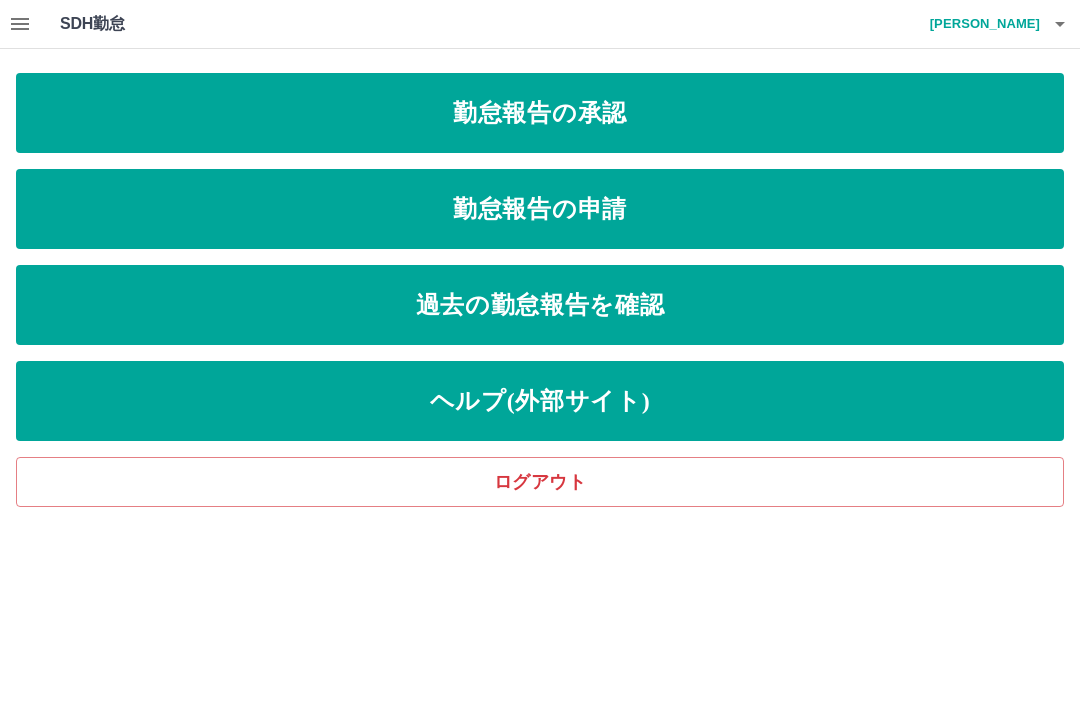 click on "勤怠報告の申請" at bounding box center (540, 209) 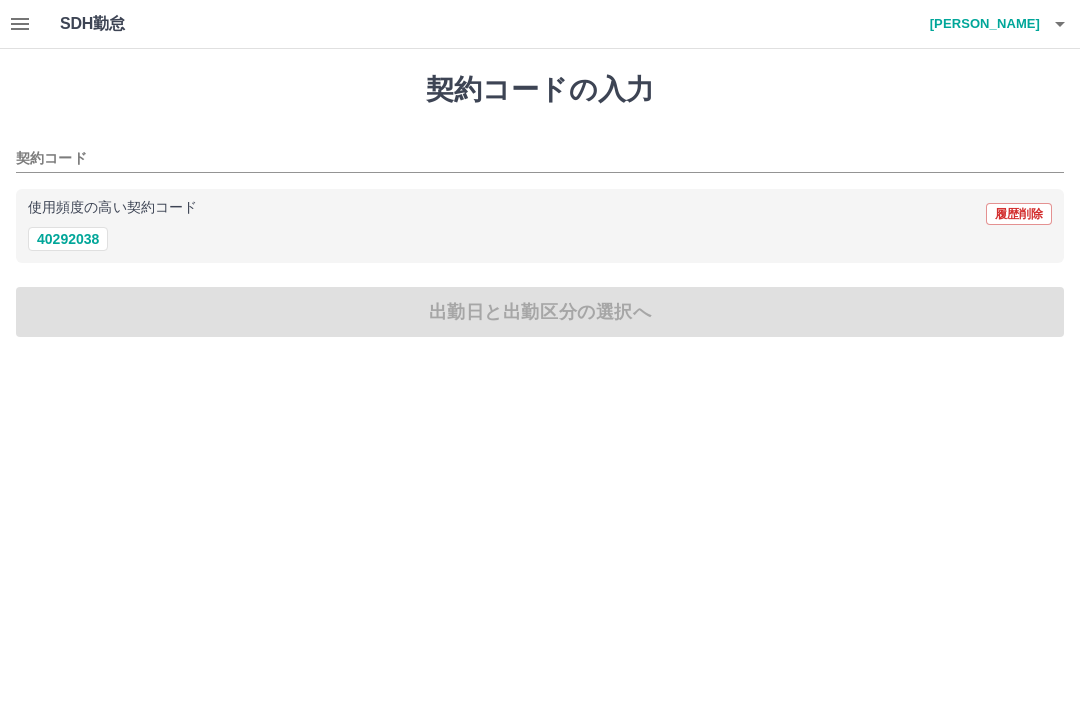 click on "40292038" at bounding box center [68, 239] 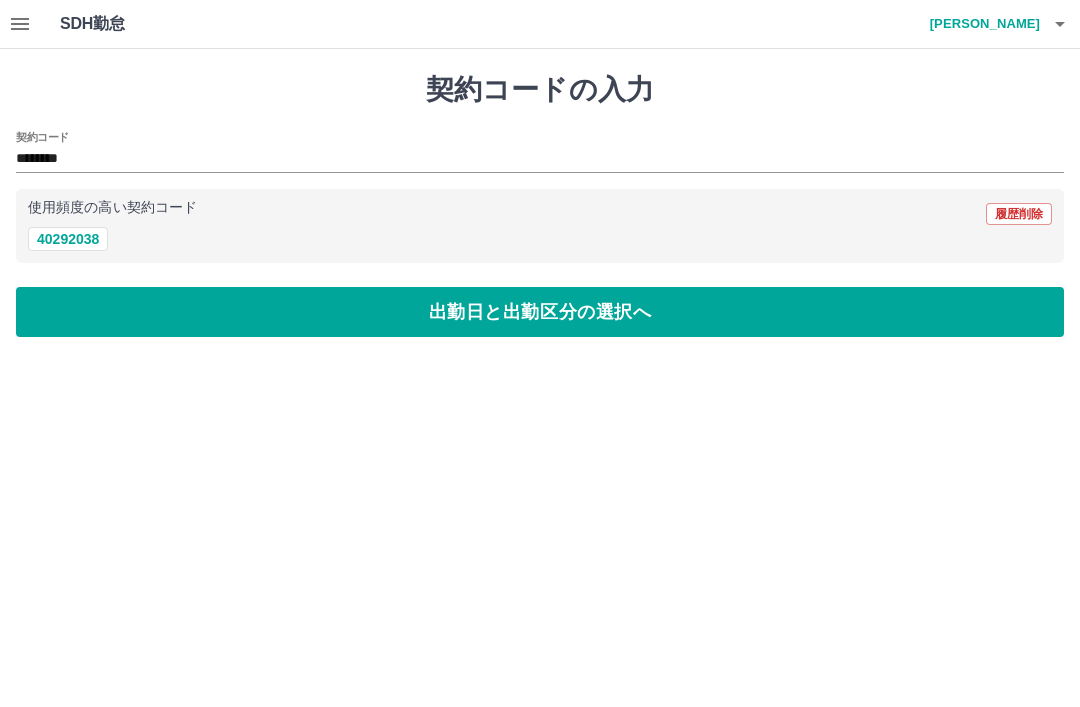 click on "出勤日と出勤区分の選択へ" at bounding box center (540, 312) 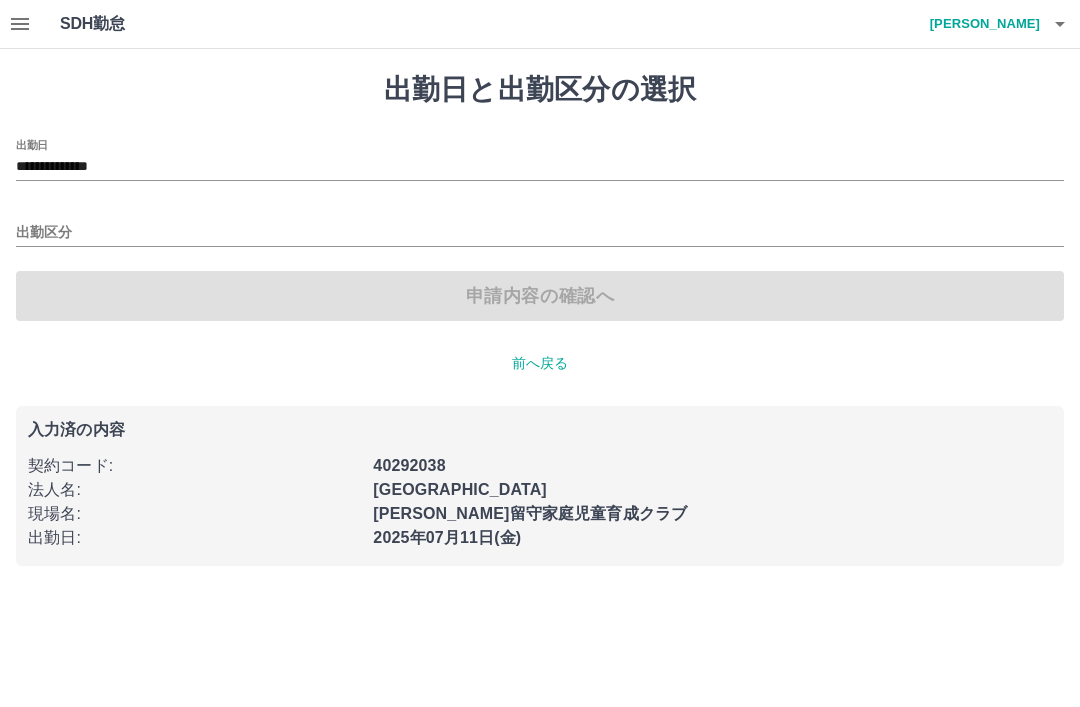 click on "出勤区分" at bounding box center [540, 233] 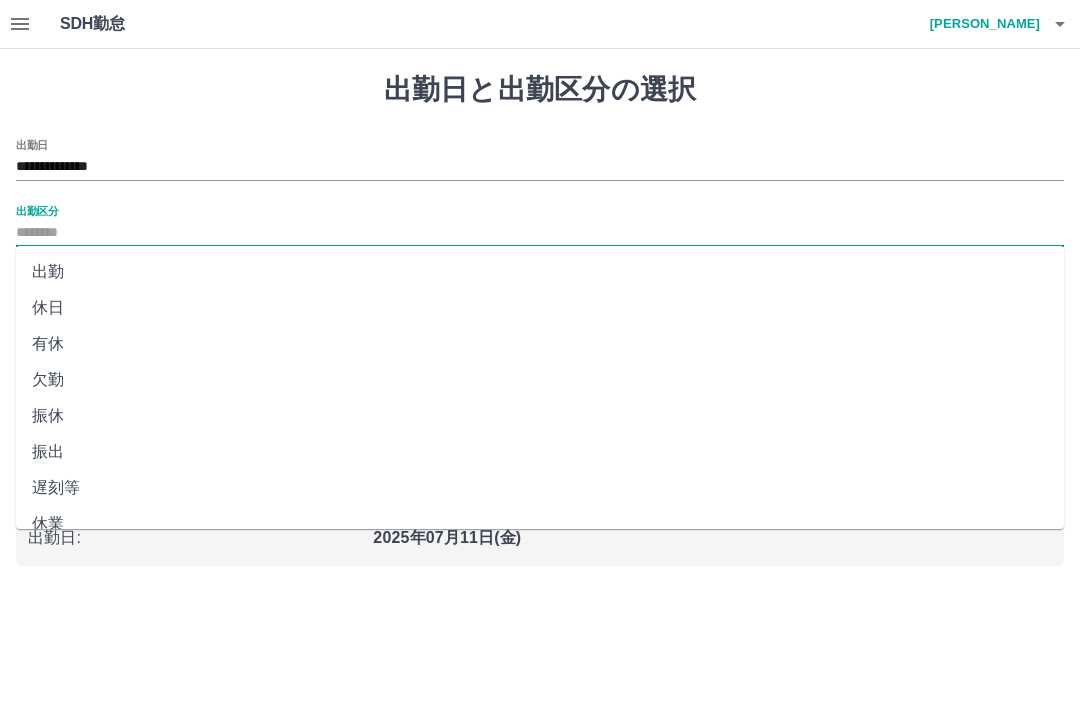 click on "出勤" at bounding box center [540, 272] 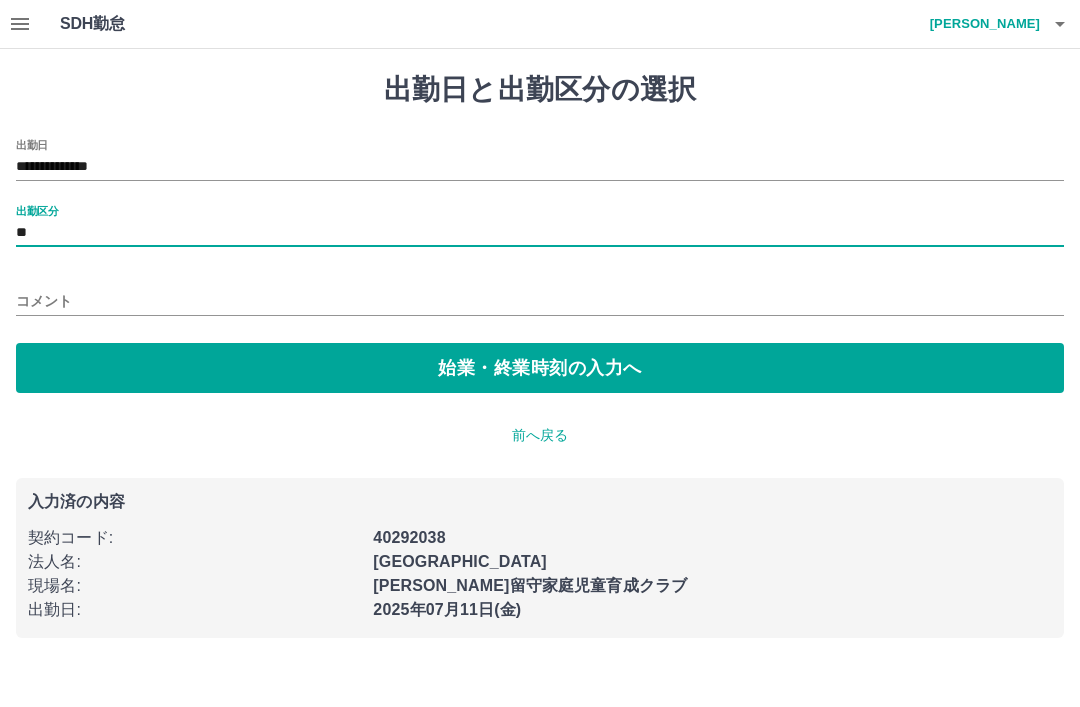 type on "**" 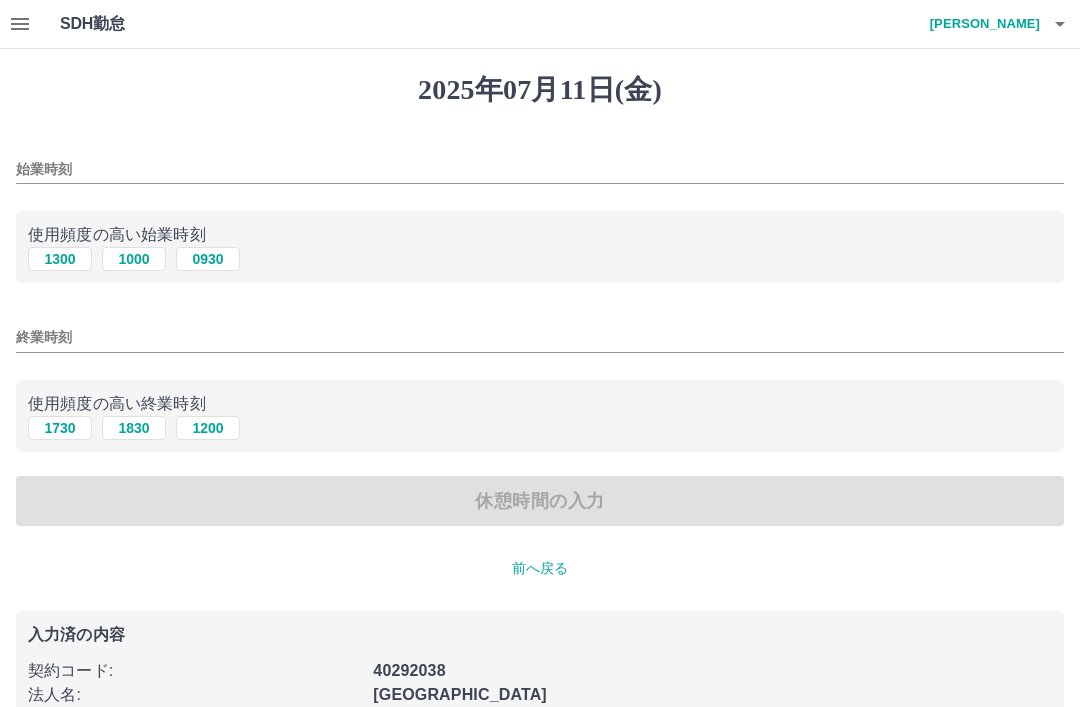 click on "1300" at bounding box center (60, 259) 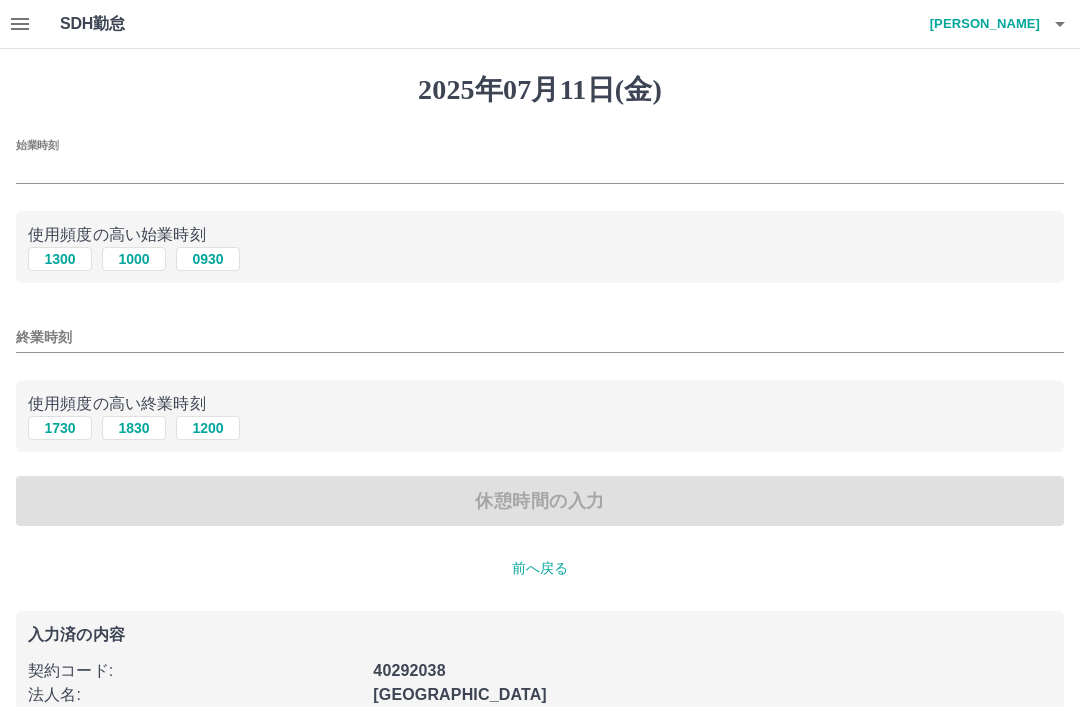 type on "****" 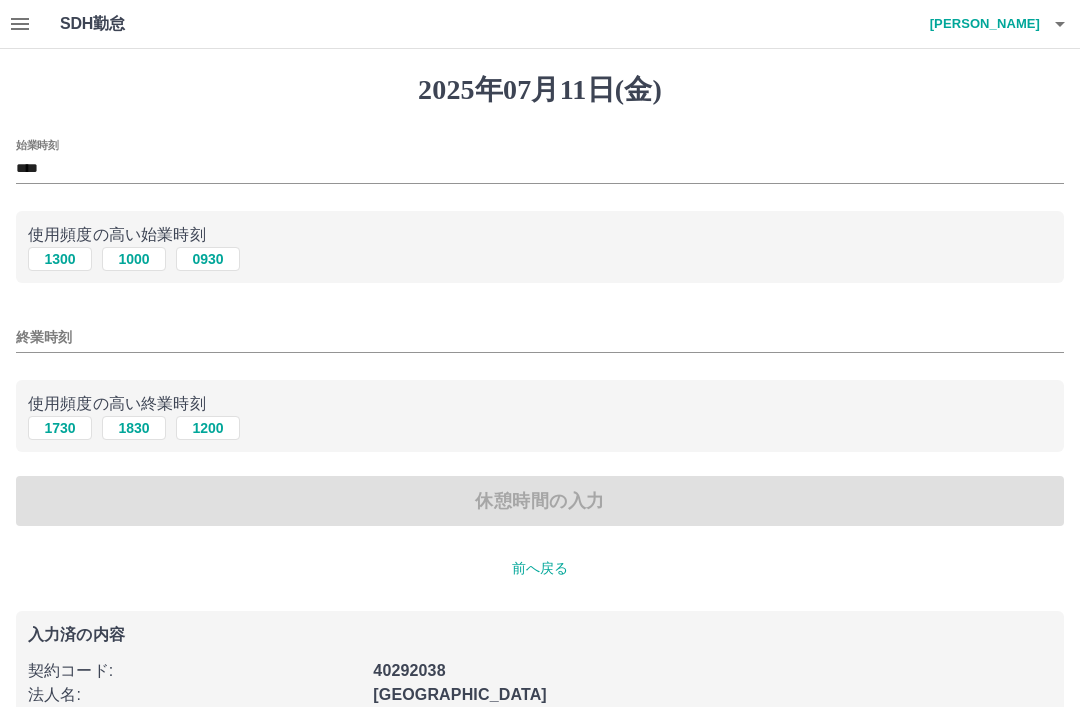 click on "終業時刻" at bounding box center (540, 337) 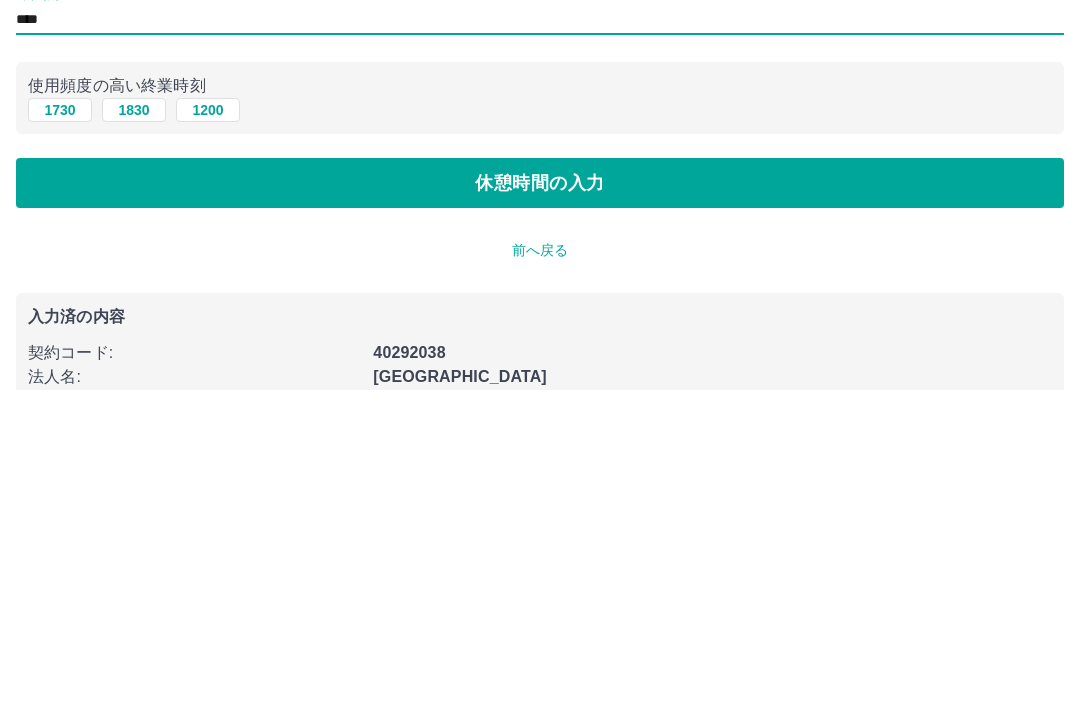 type on "****" 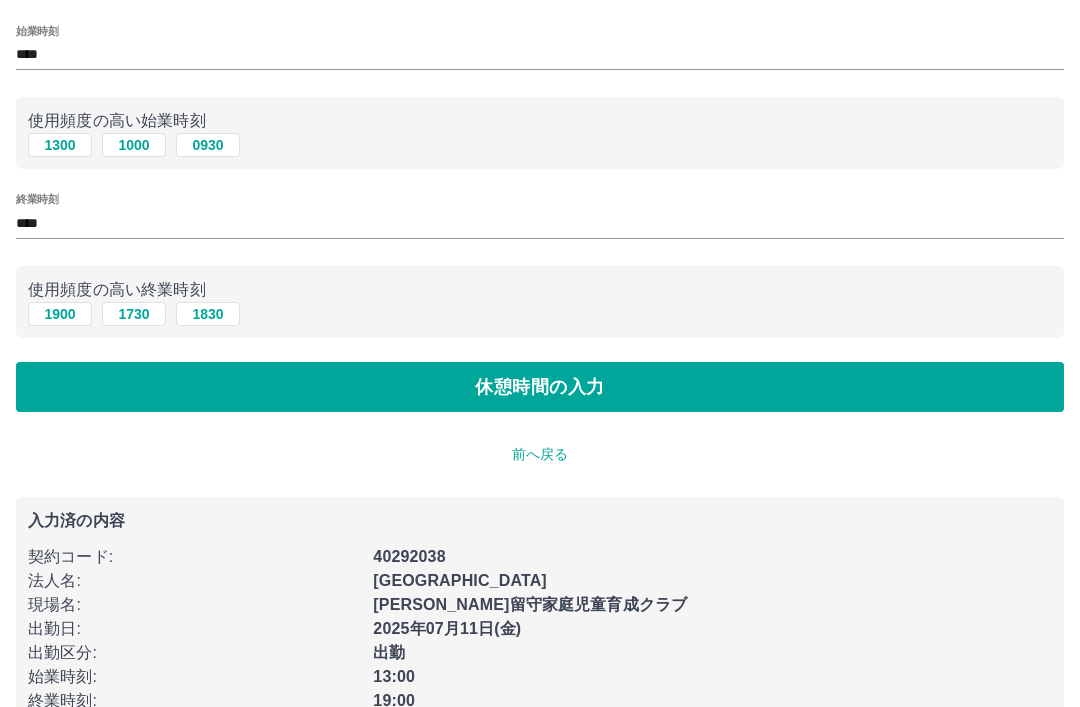 scroll, scrollTop: 0, scrollLeft: 0, axis: both 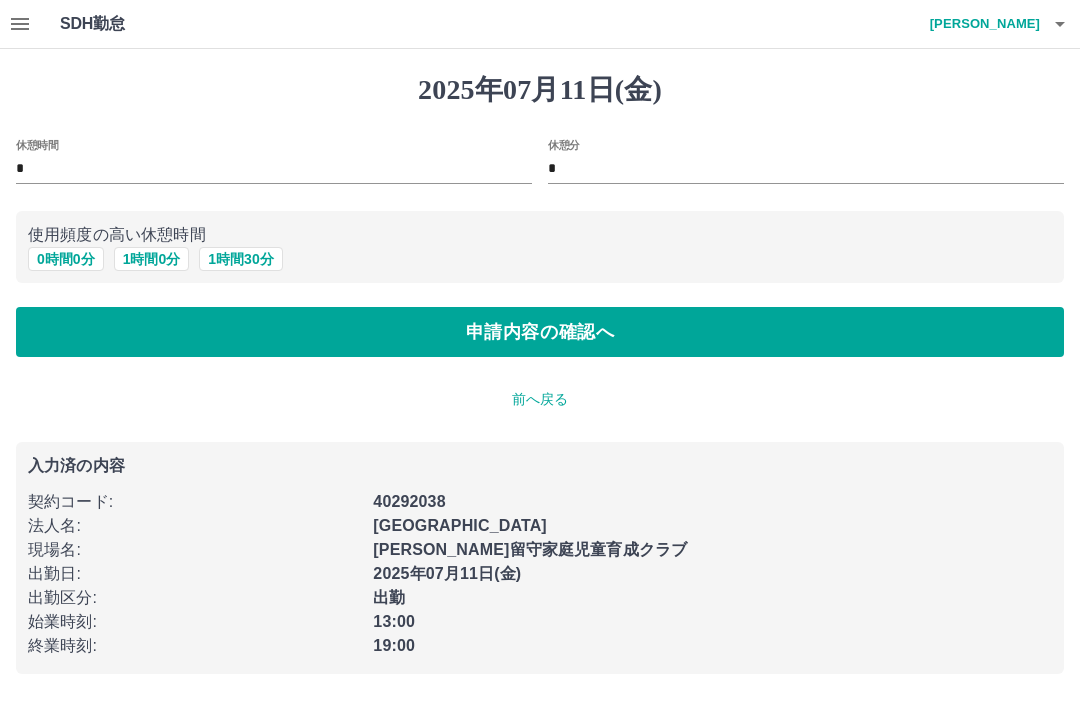 click on "申請内容の確認へ" at bounding box center (540, 332) 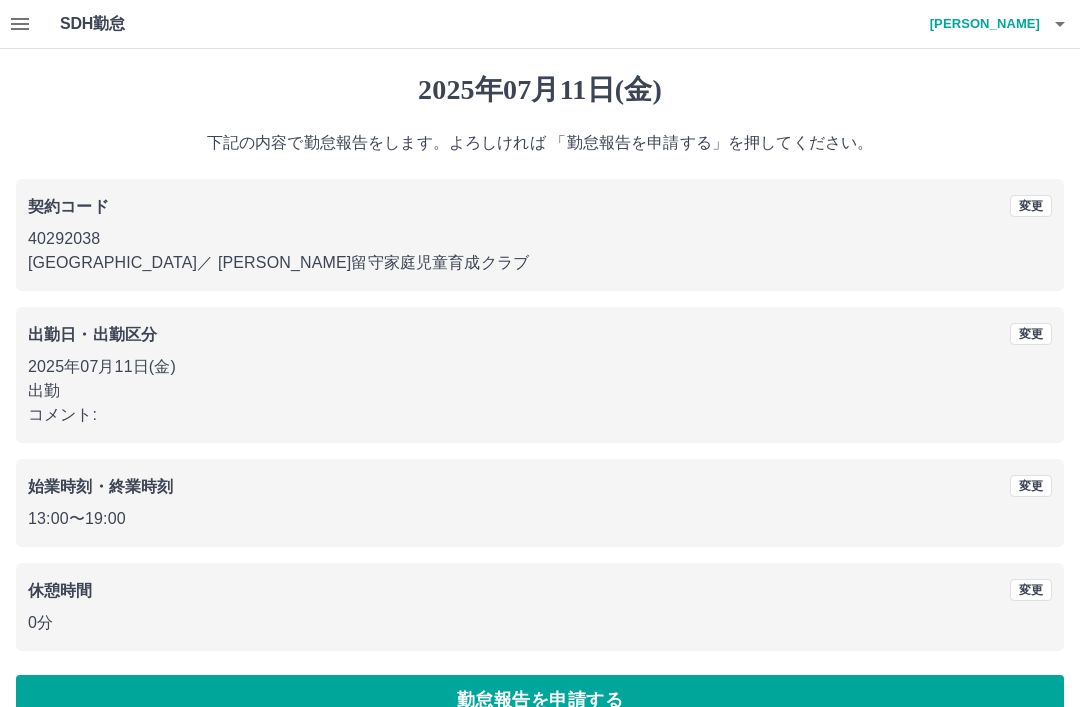 scroll, scrollTop: 41, scrollLeft: 0, axis: vertical 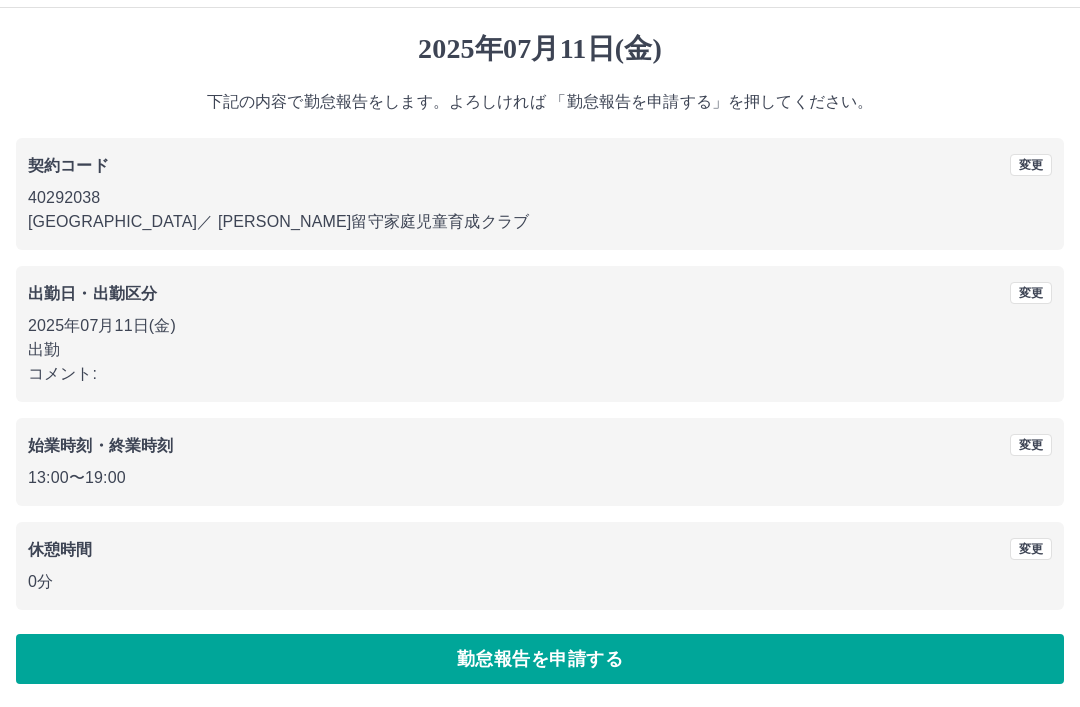 click on "勤怠報告を申請する" at bounding box center (540, 659) 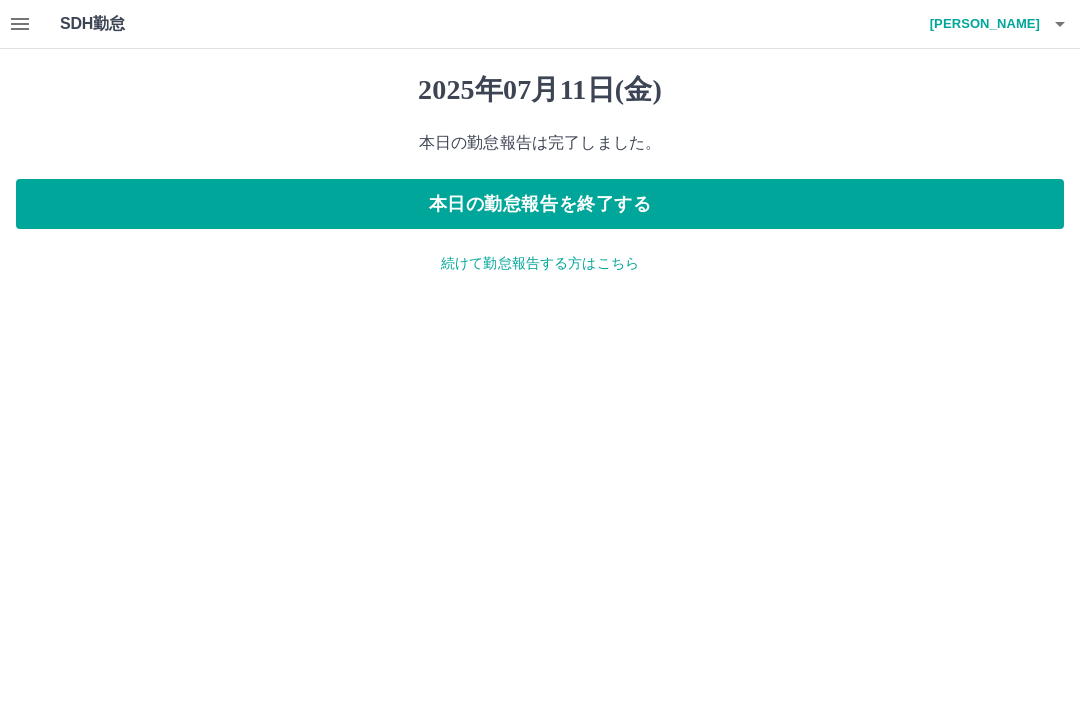 click 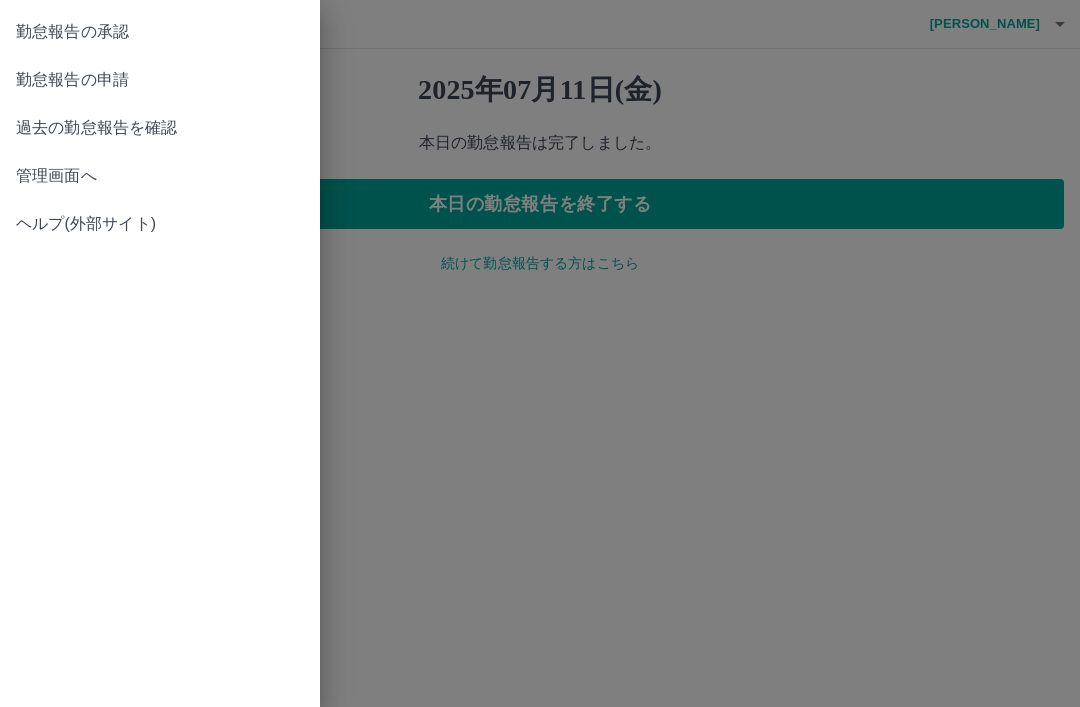 click on "勤怠報告の承認" at bounding box center (160, 32) 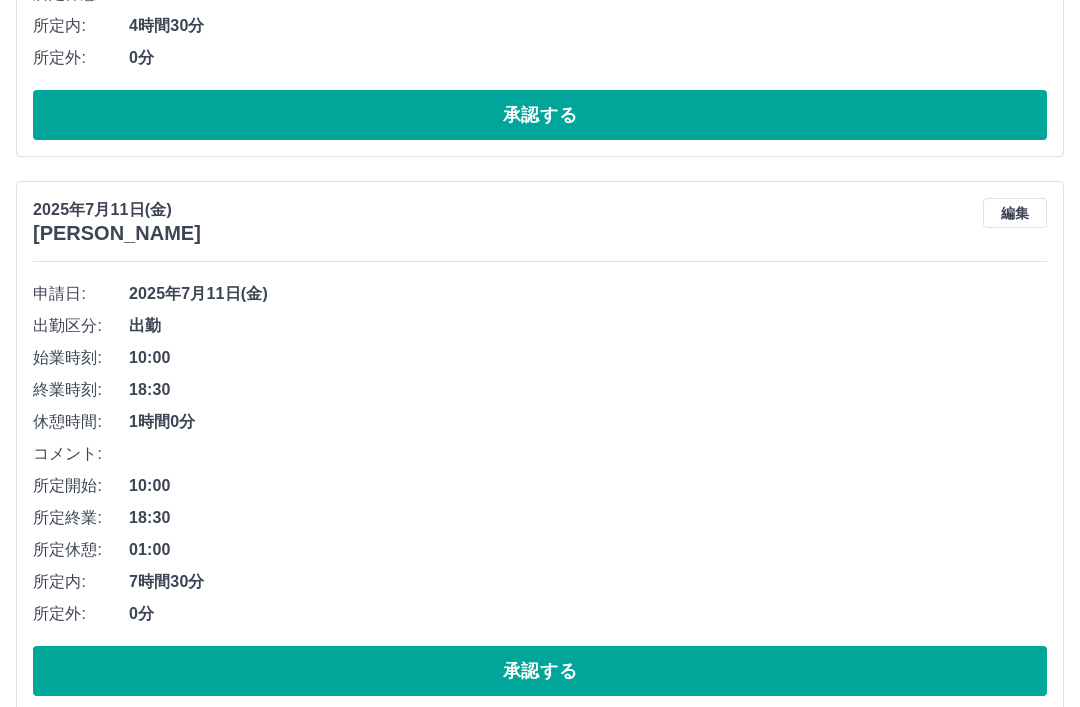 scroll, scrollTop: 611, scrollLeft: 0, axis: vertical 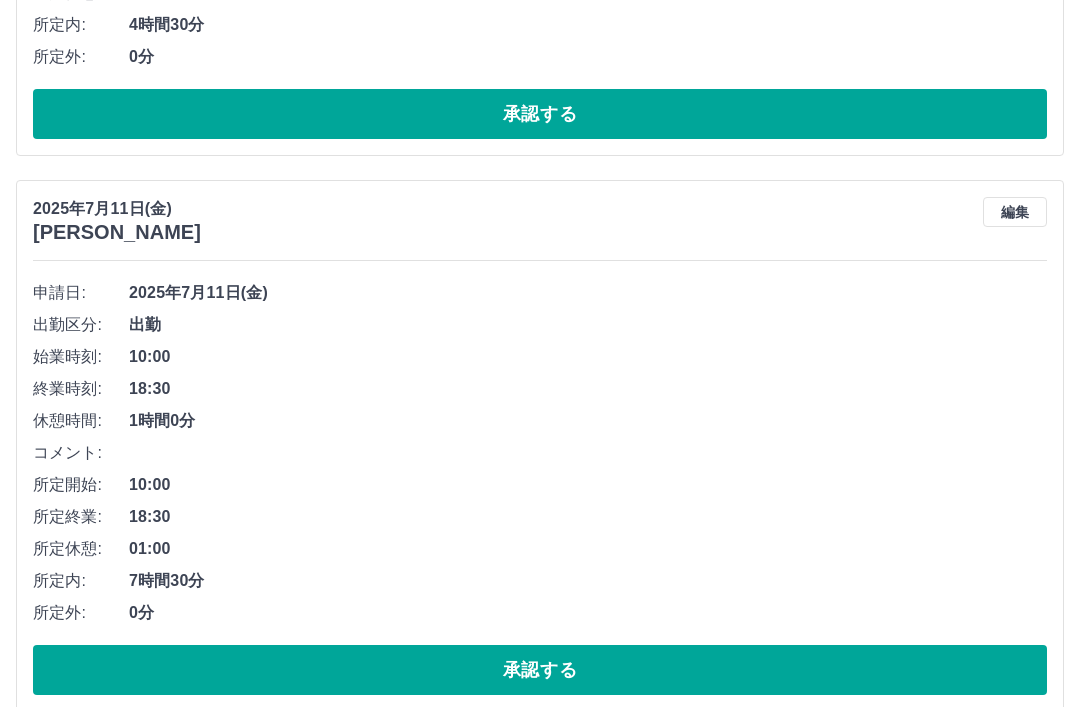 click on "承認する" at bounding box center (540, 671) 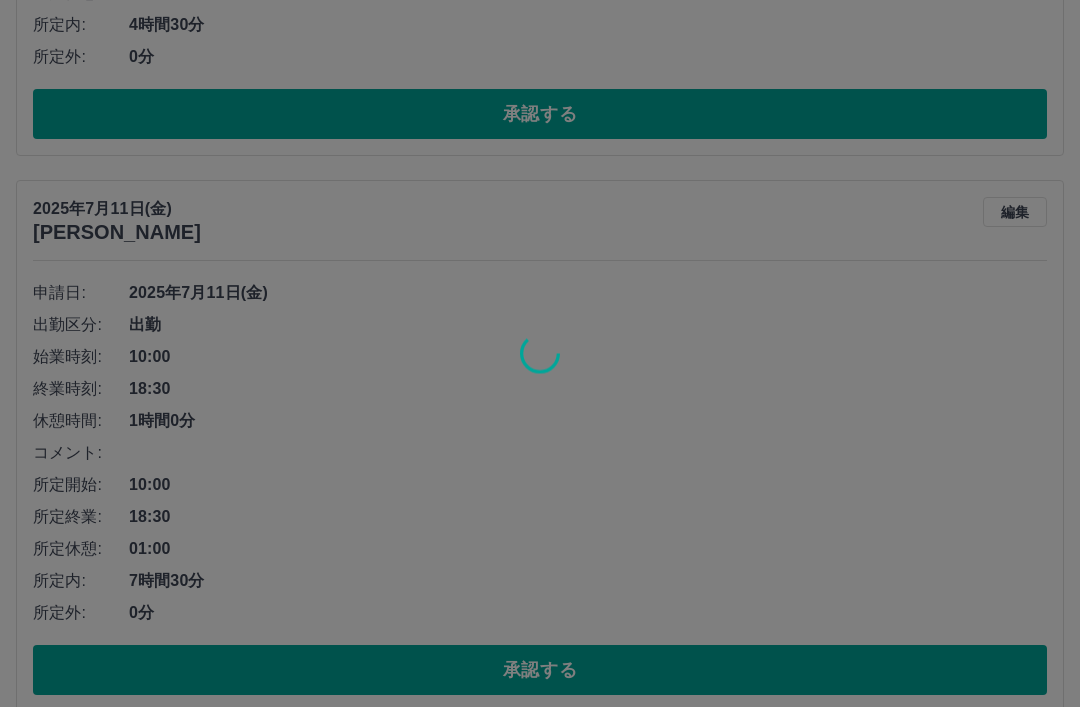 scroll, scrollTop: 612, scrollLeft: 0, axis: vertical 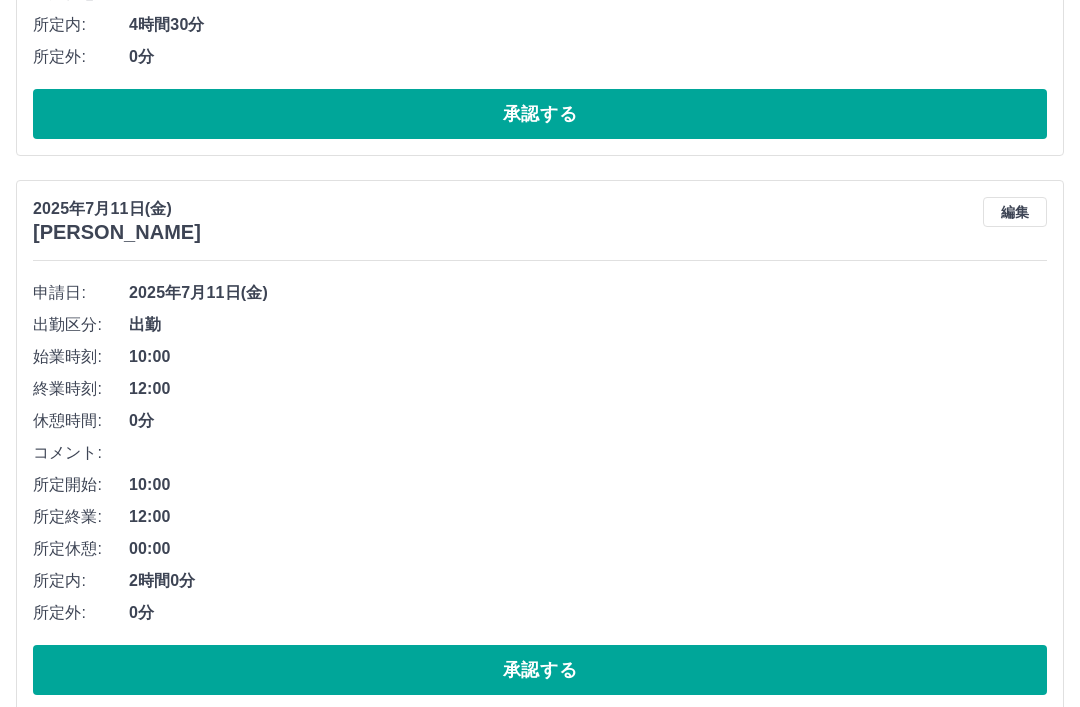 click on "承認する" at bounding box center [540, 670] 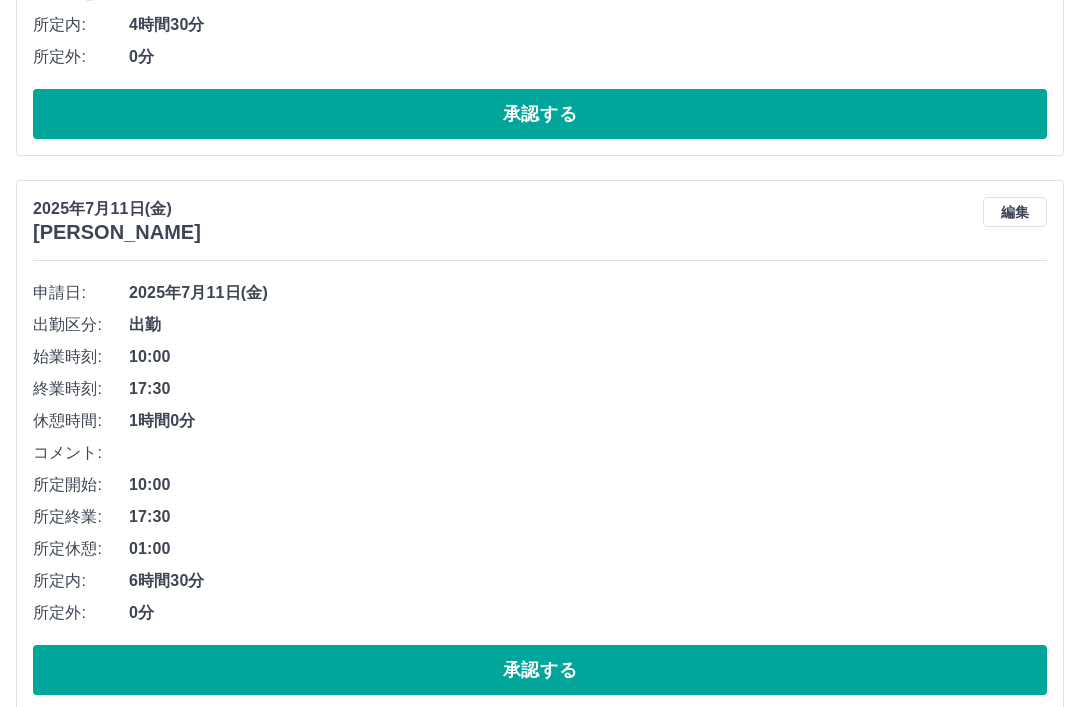 click on "承認する" at bounding box center (540, 670) 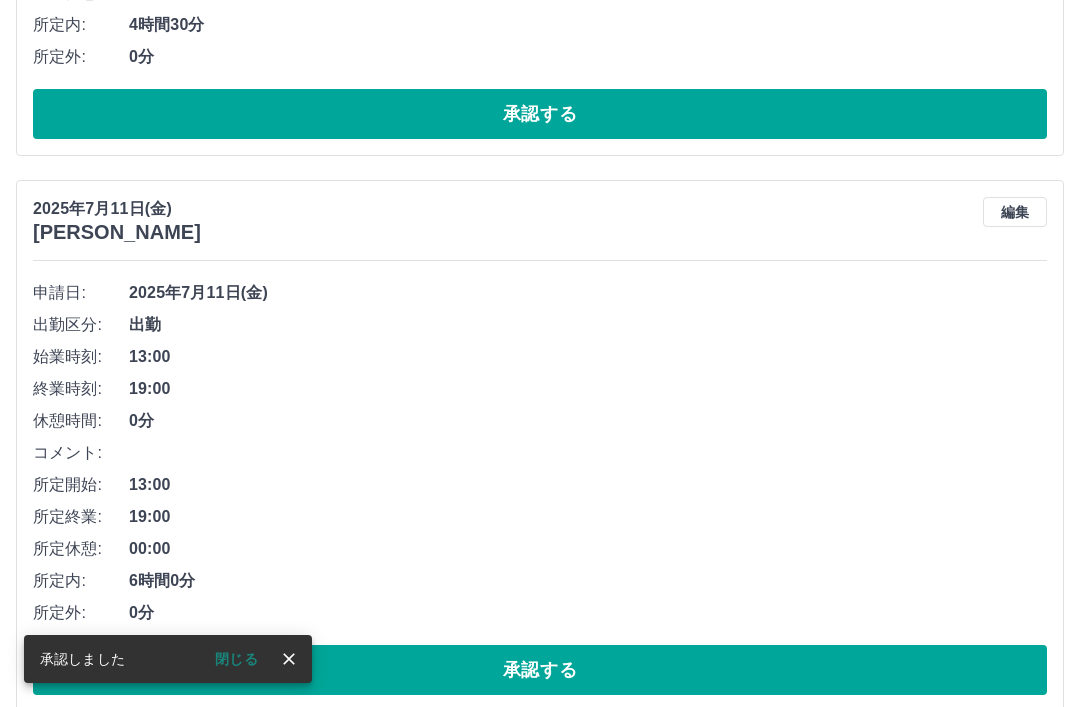 click on "編集" at bounding box center (1015, 212) 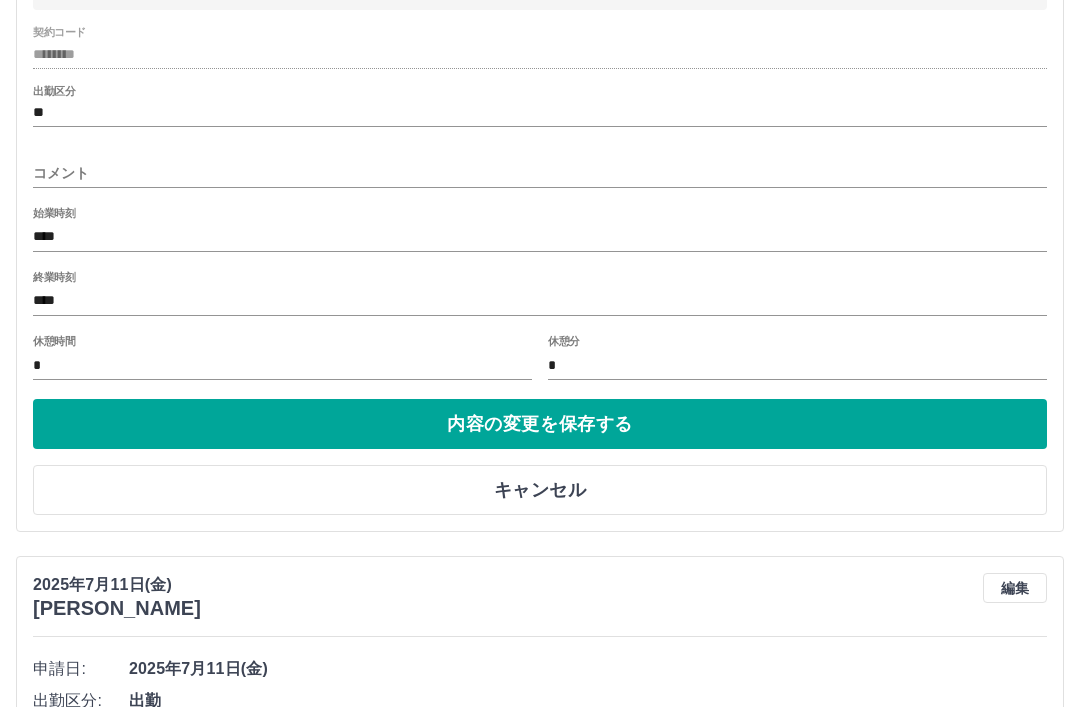 click on "****" at bounding box center (540, 238) 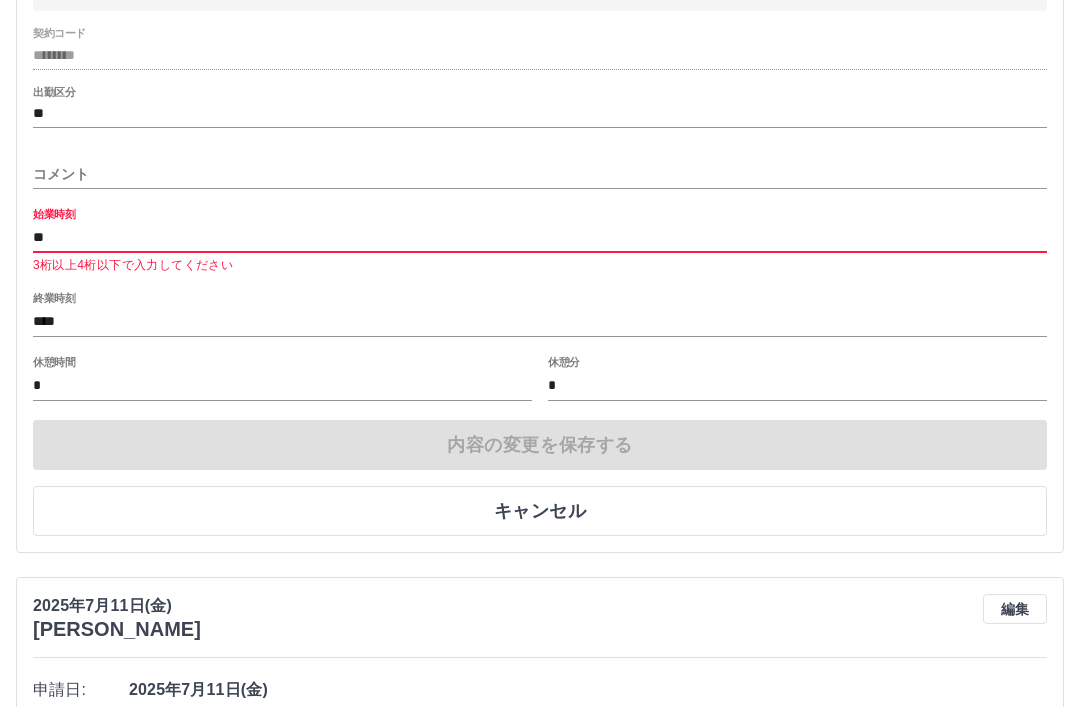 type on "*" 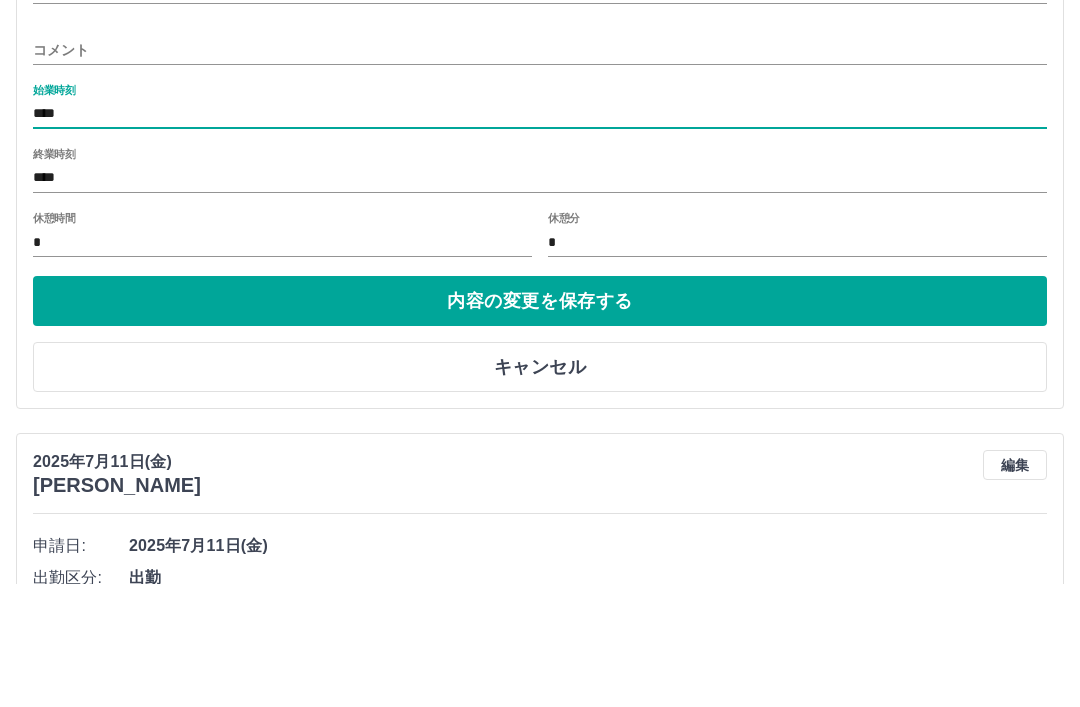 type on "****" 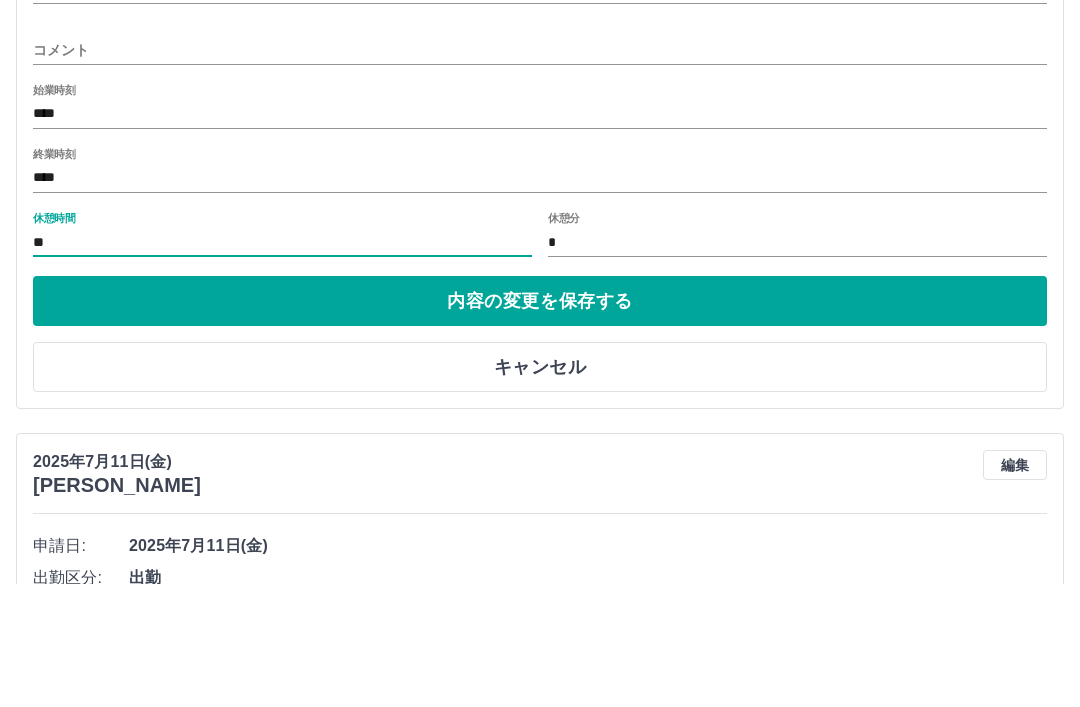 type on "*" 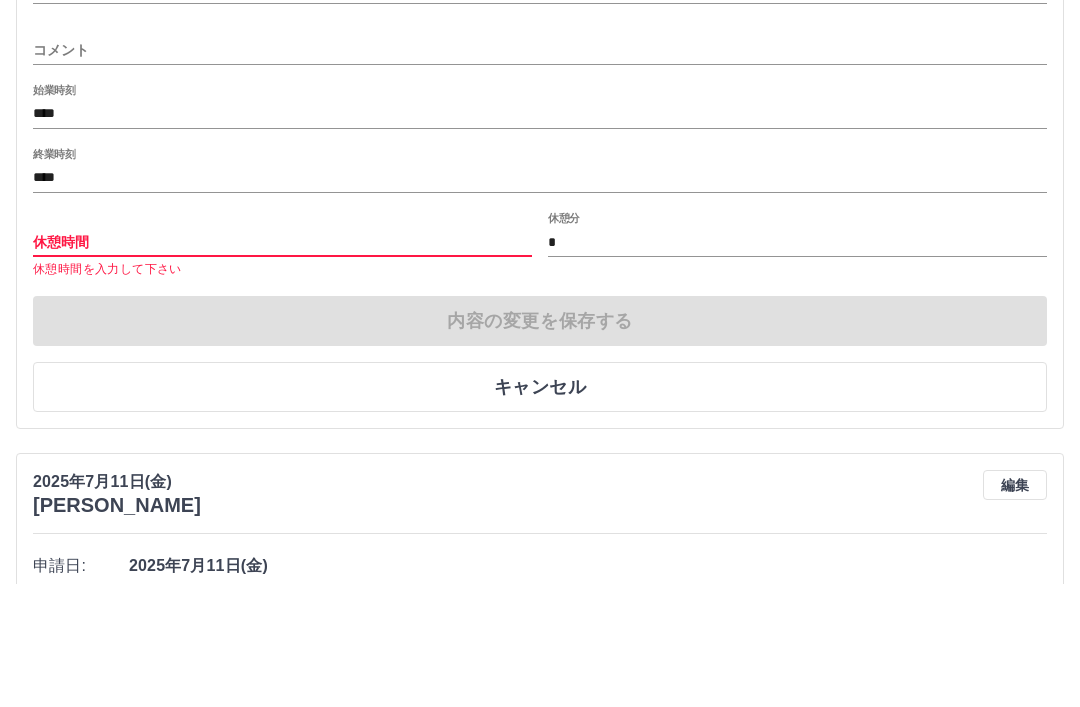 type on "*" 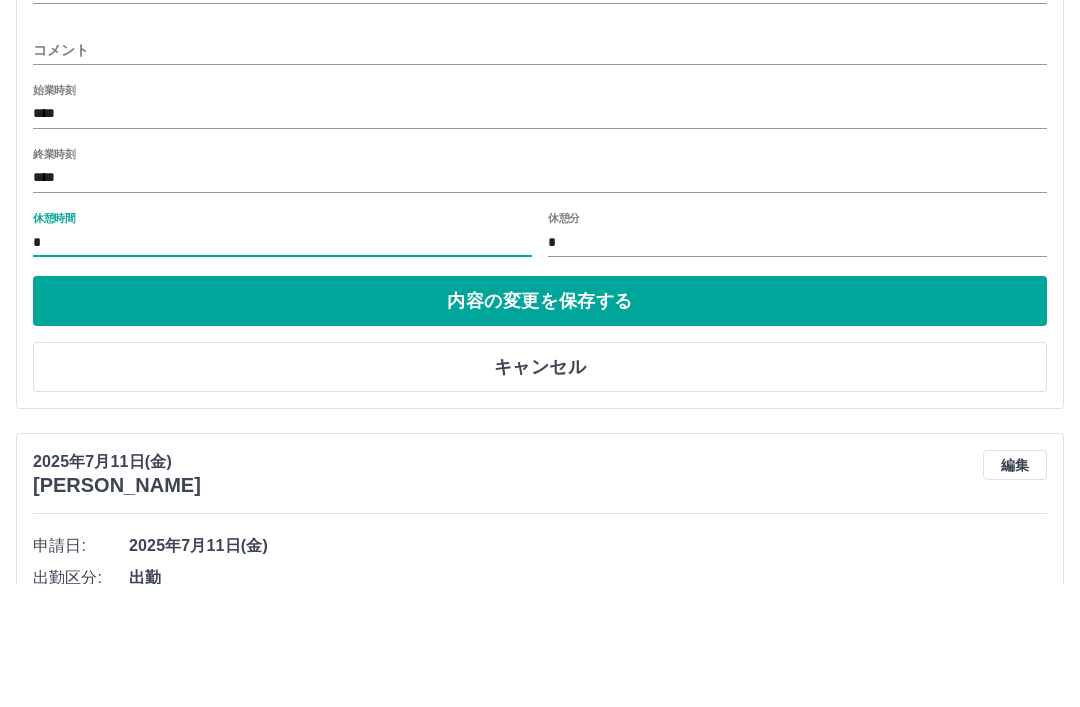 click on "内容の変更を保存する" at bounding box center (540, 425) 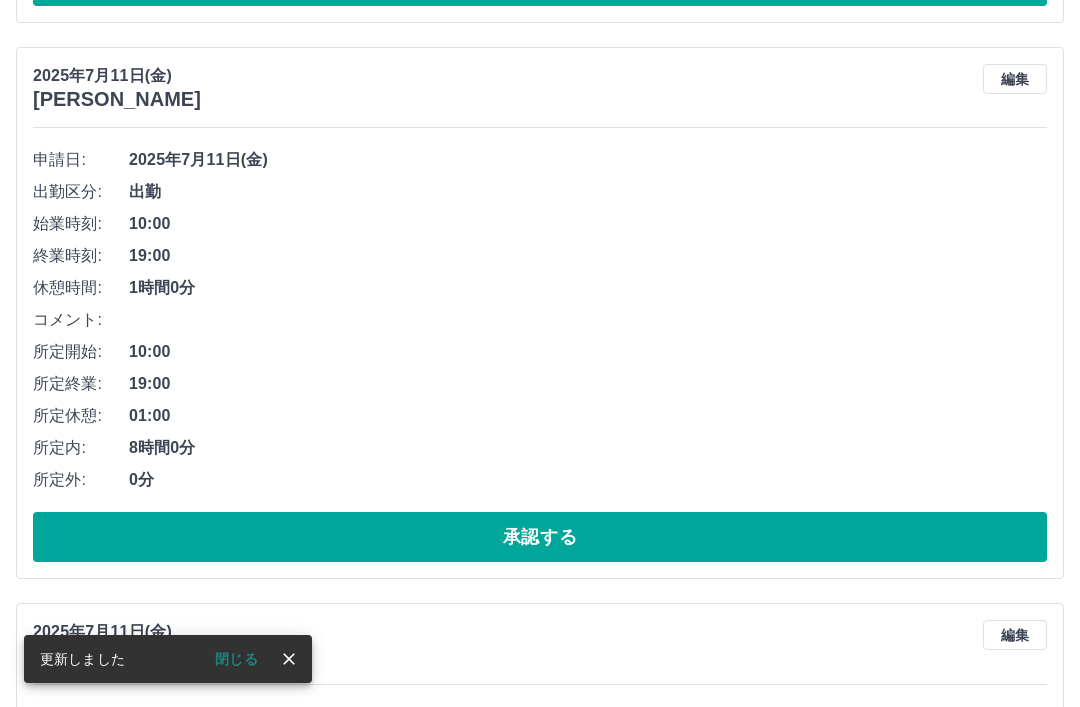 scroll, scrollTop: 744, scrollLeft: 0, axis: vertical 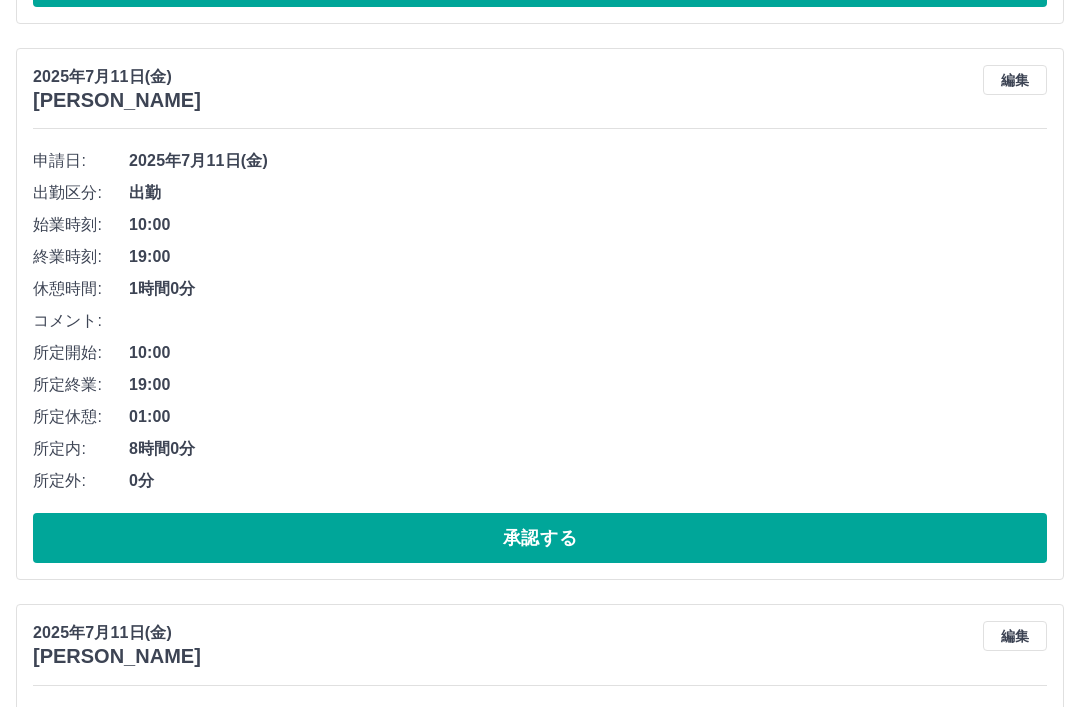 click on "承認する" at bounding box center (540, 538) 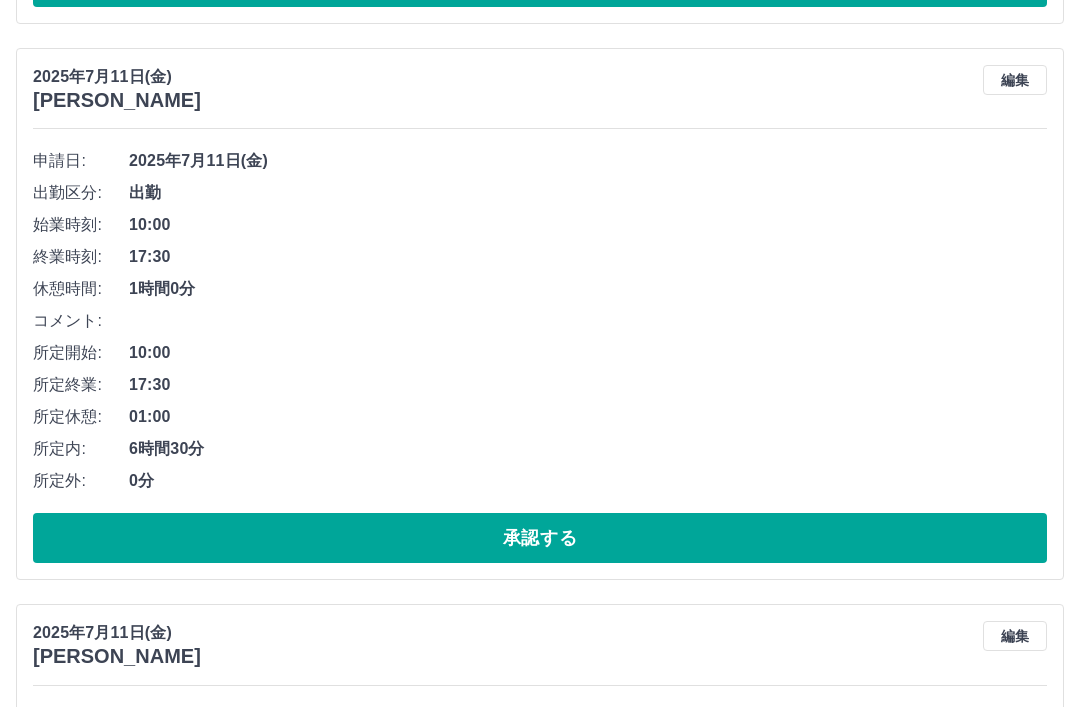 click on "承認する" at bounding box center [540, 538] 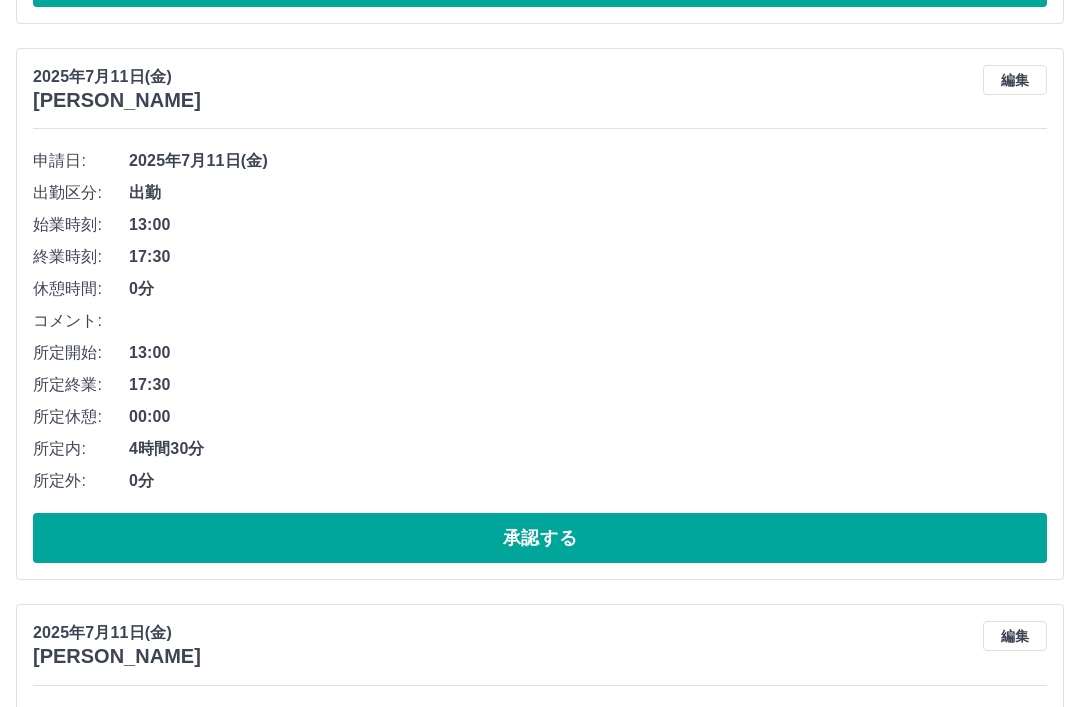 click on "承認する" at bounding box center (540, 538) 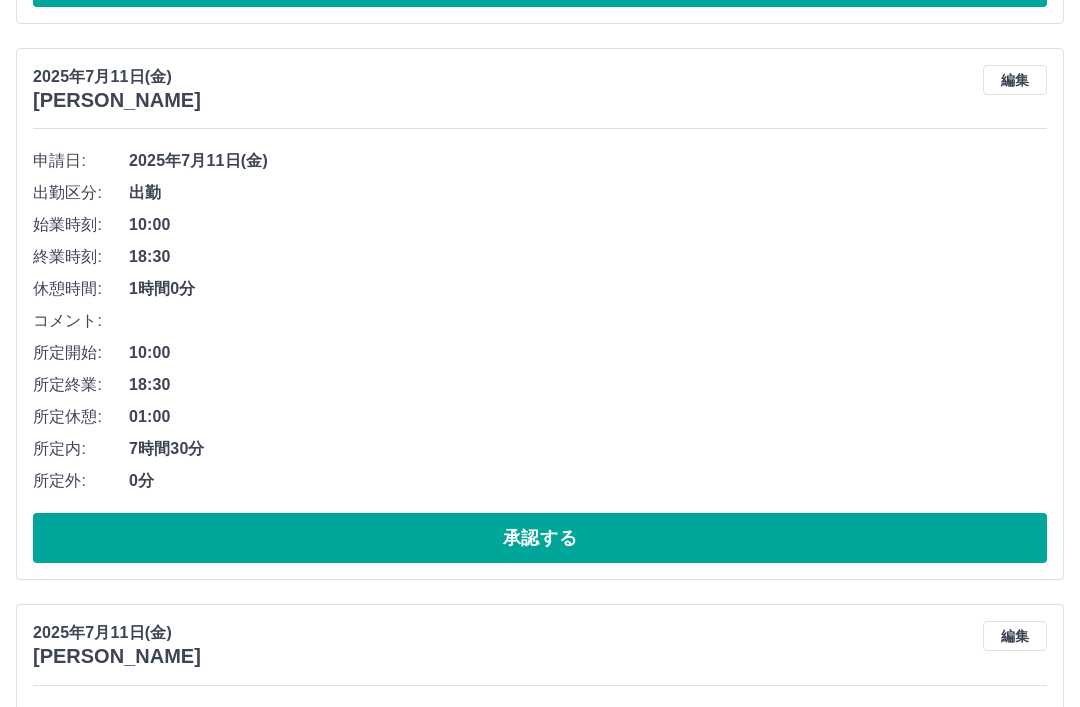 click on "承認する" at bounding box center [540, 538] 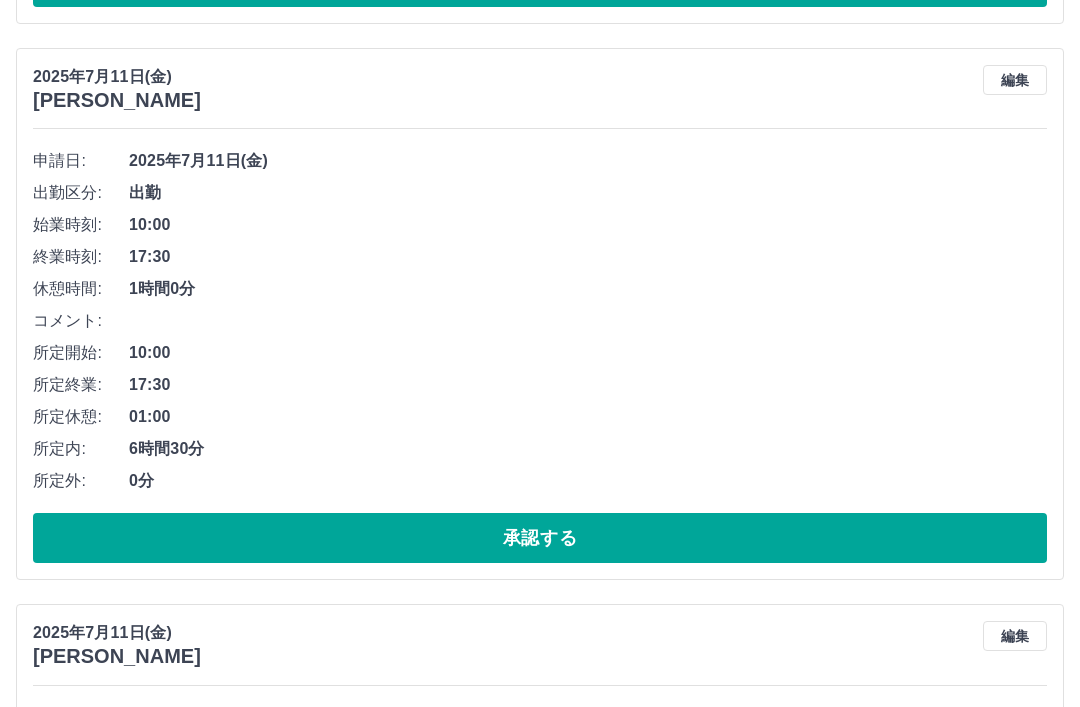 click on "承認する" at bounding box center [540, 538] 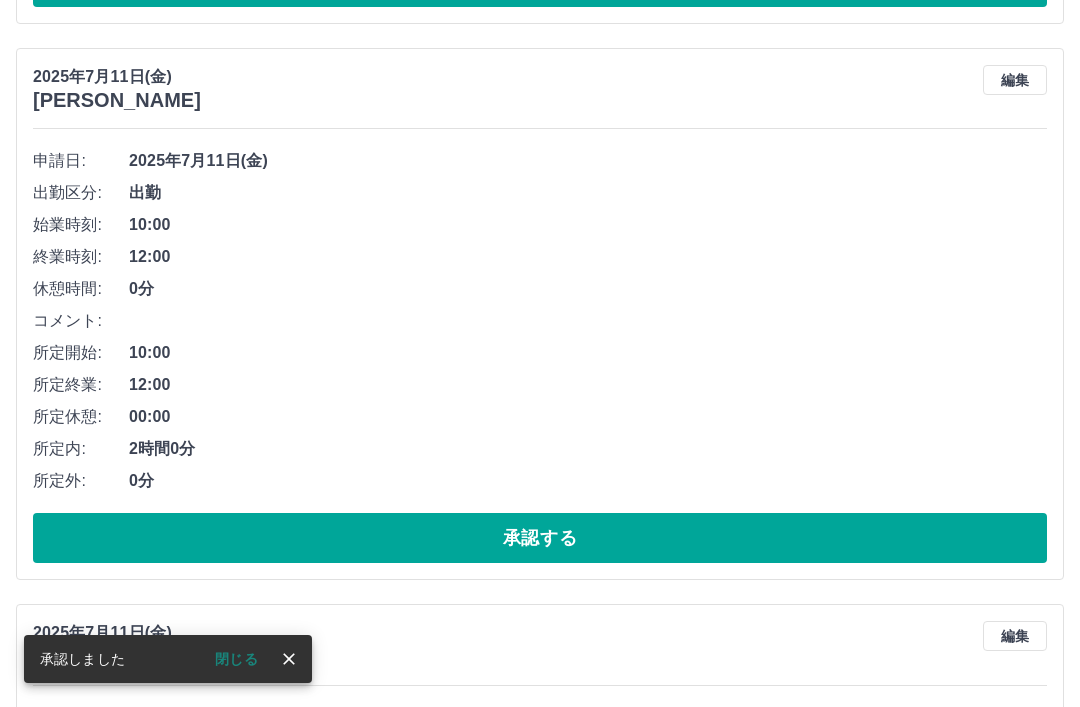 click on "承認する" at bounding box center (540, 538) 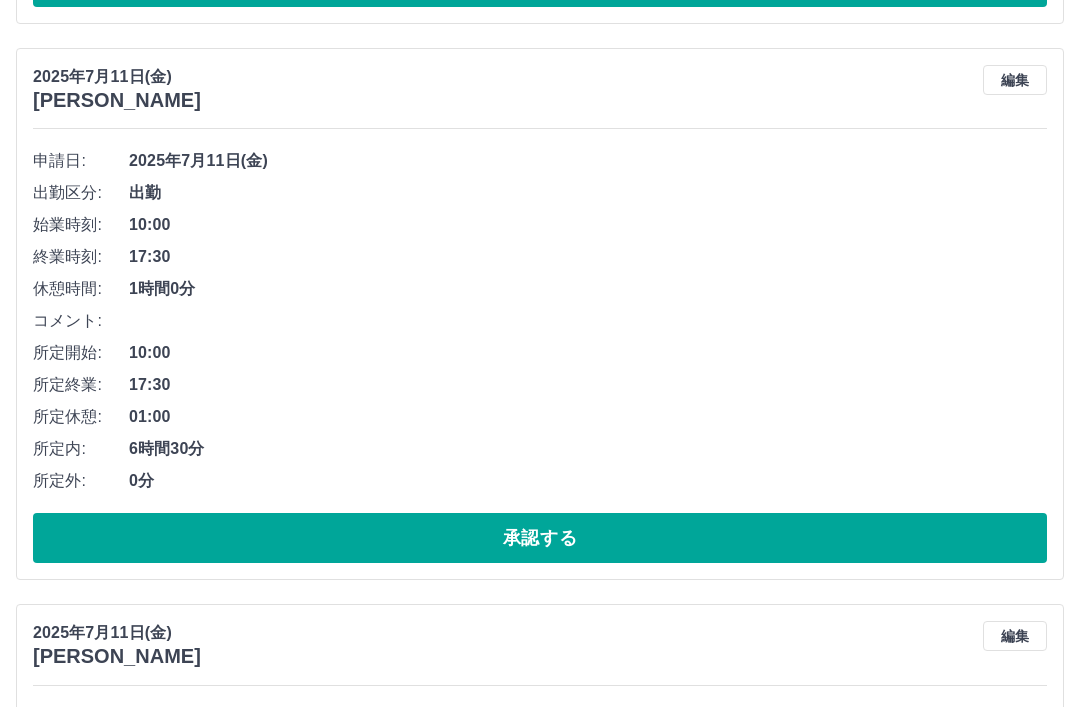 click on "承認する" at bounding box center [540, 538] 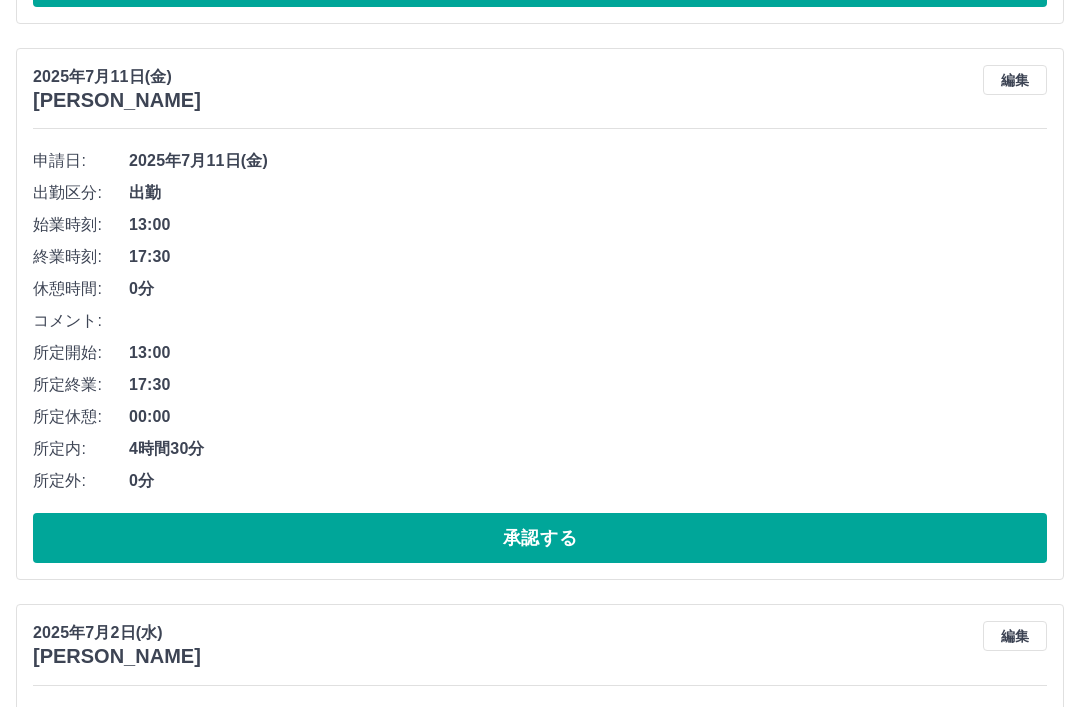 click on "承認する" at bounding box center (540, 538) 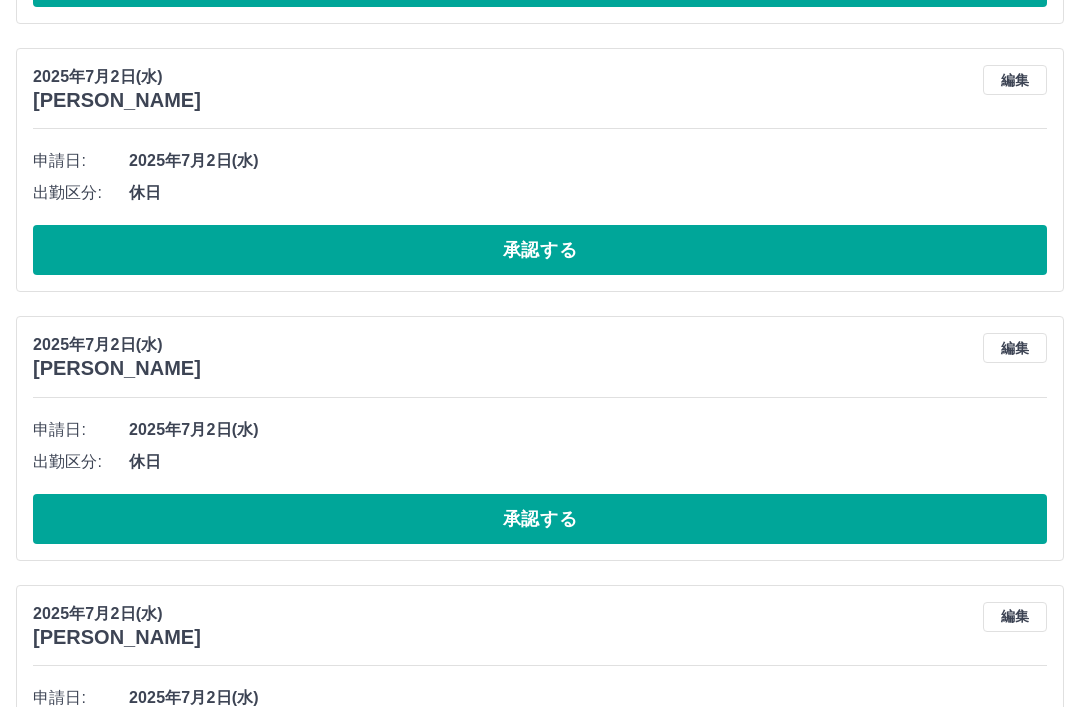 click on "承認する" at bounding box center (540, 250) 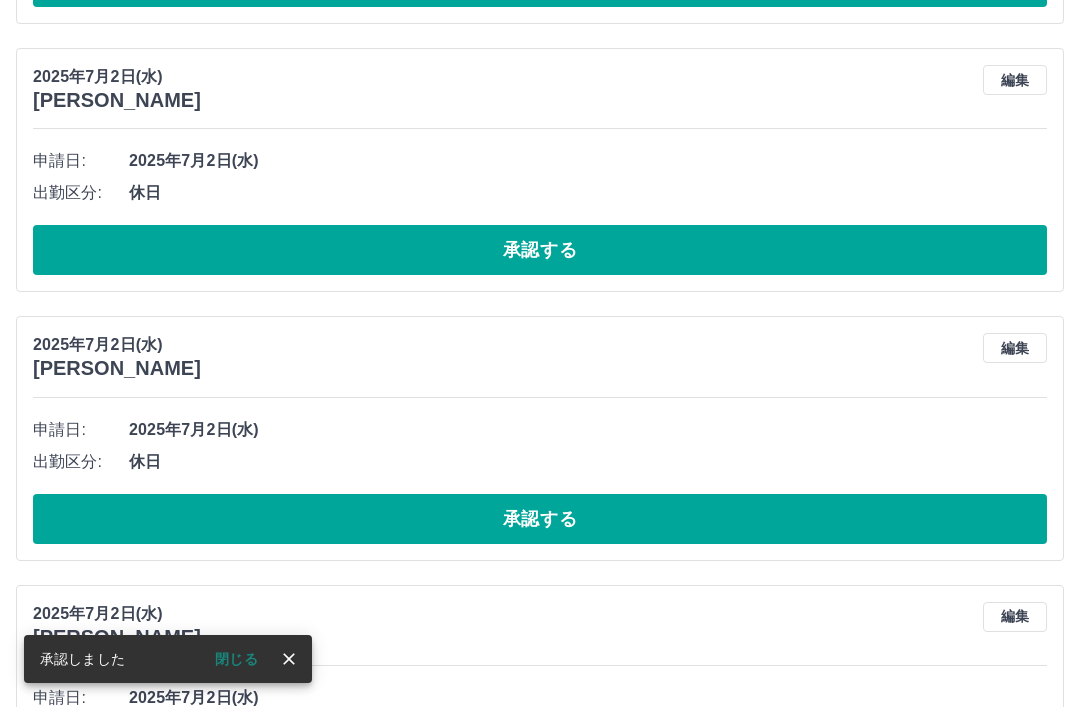 click on "承認する" at bounding box center [540, 250] 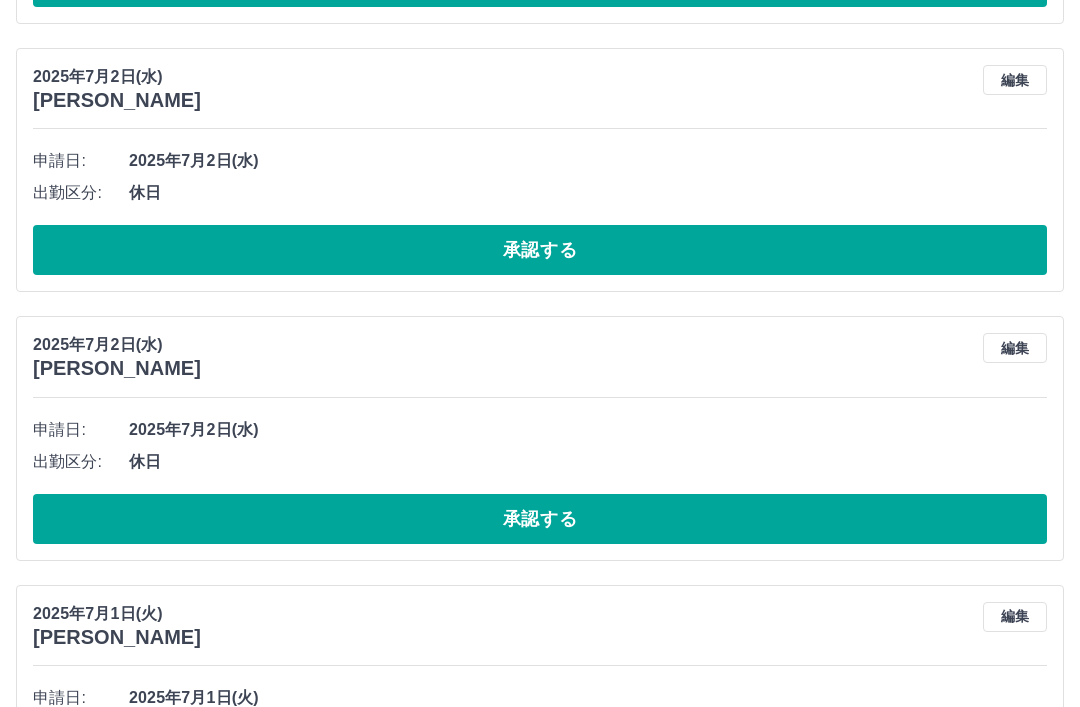 click on "承認する" at bounding box center [540, 250] 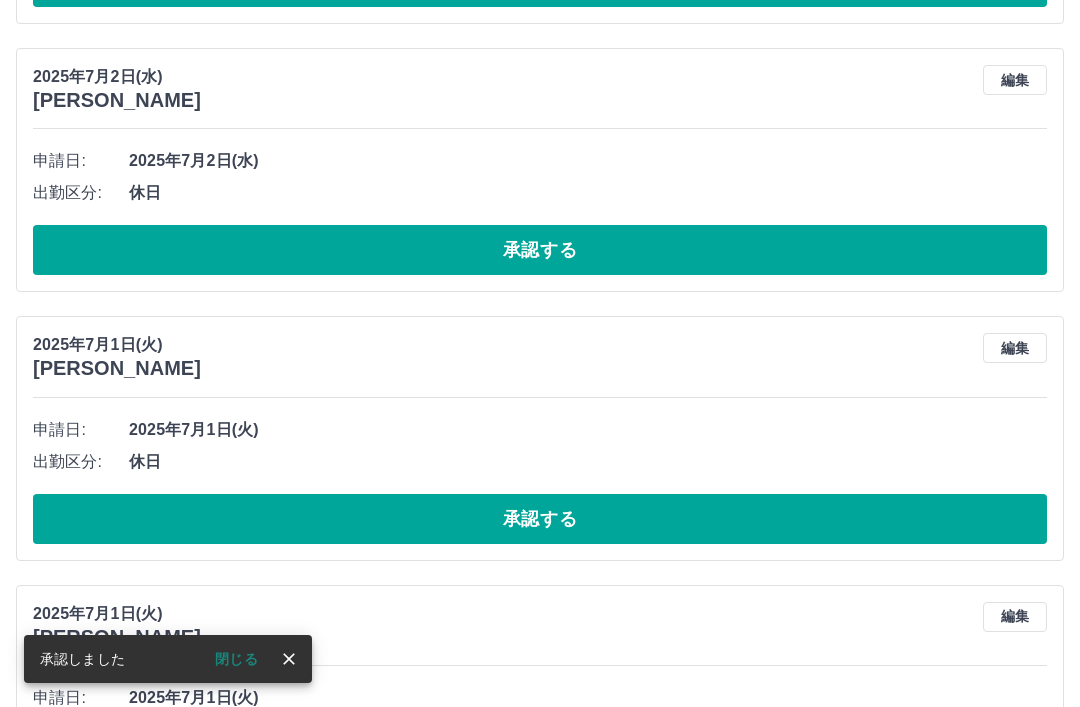 click on "承認する" at bounding box center [540, 250] 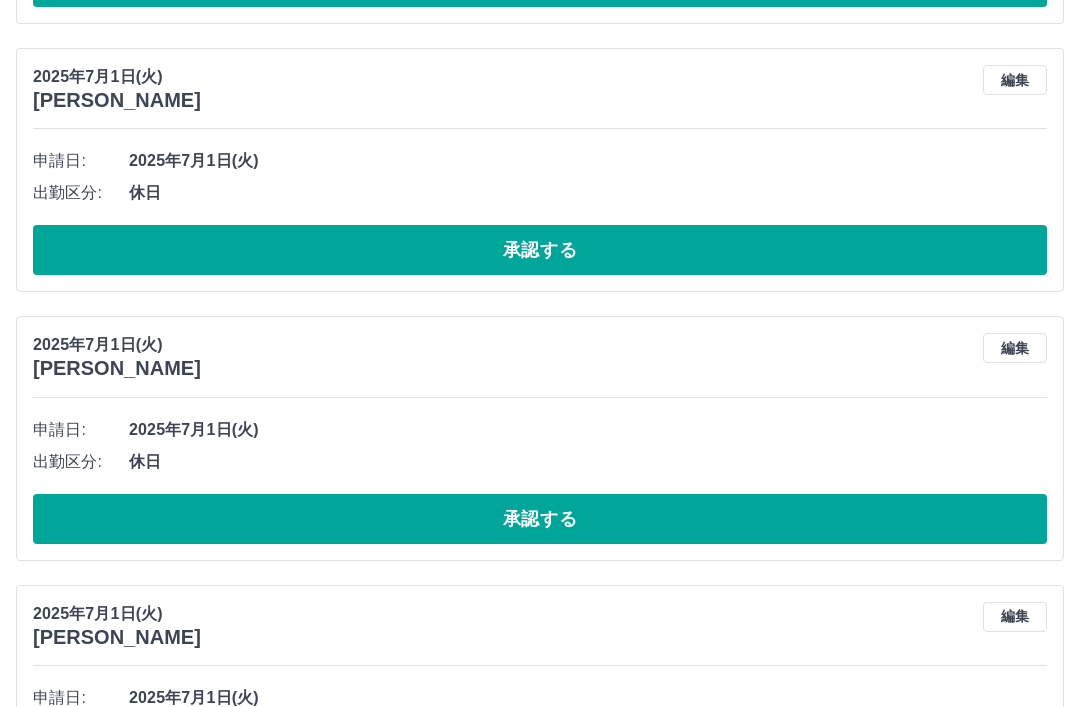 click on "承認する" at bounding box center (540, 250) 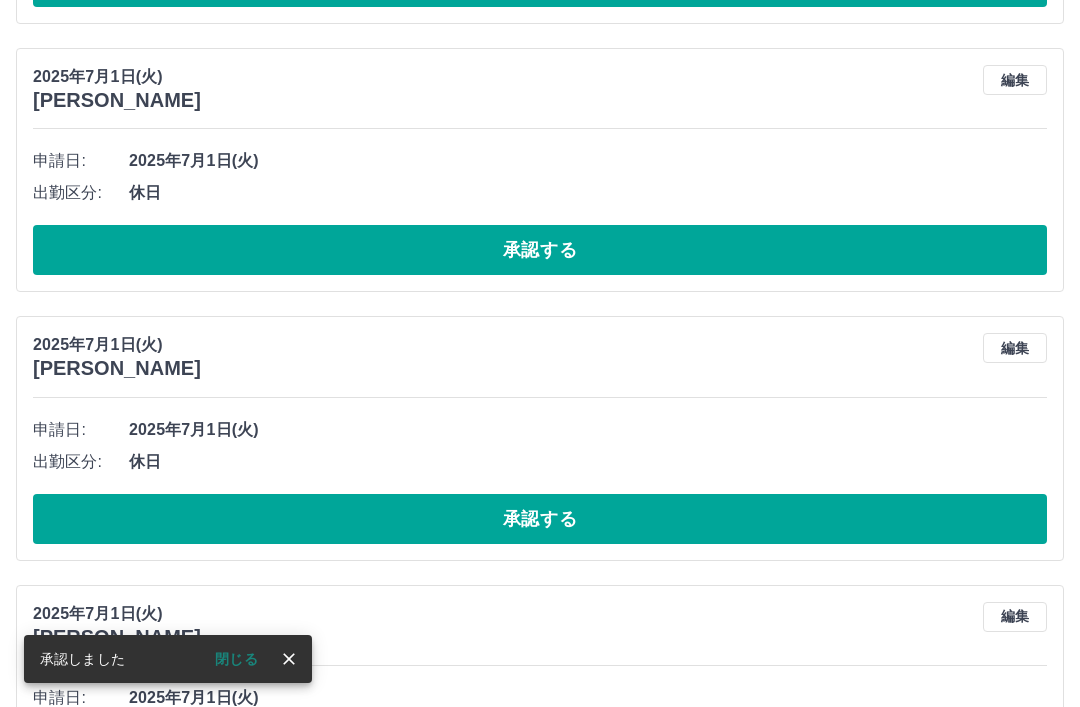 click on "承認する" at bounding box center (540, 250) 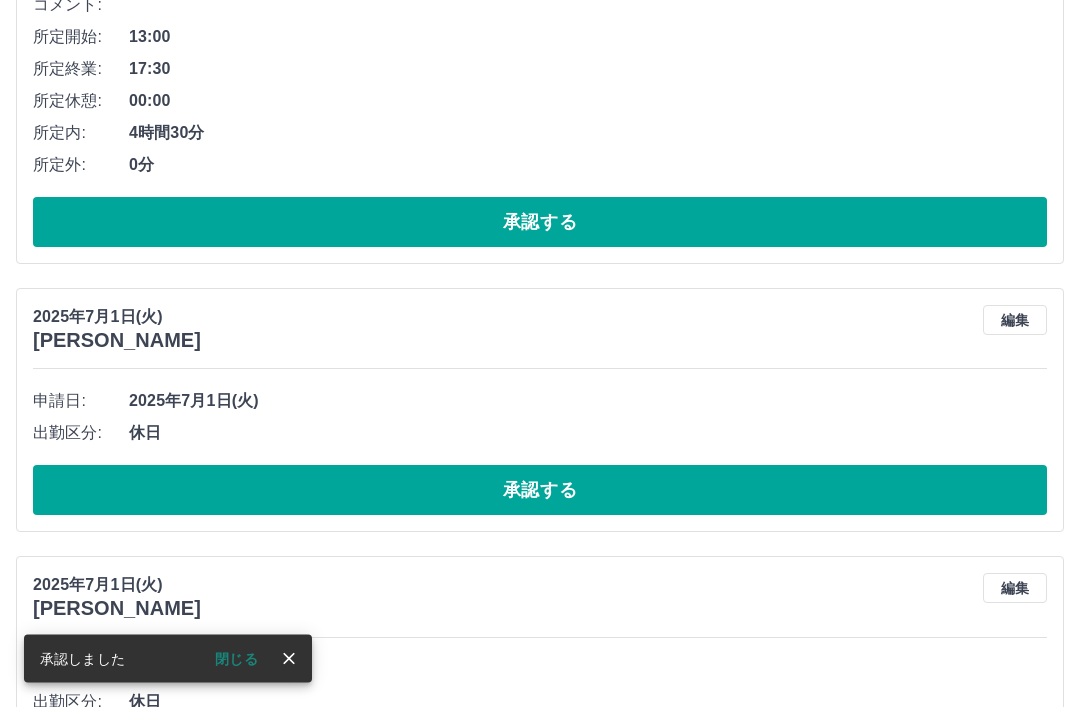 scroll, scrollTop: 507, scrollLeft: 0, axis: vertical 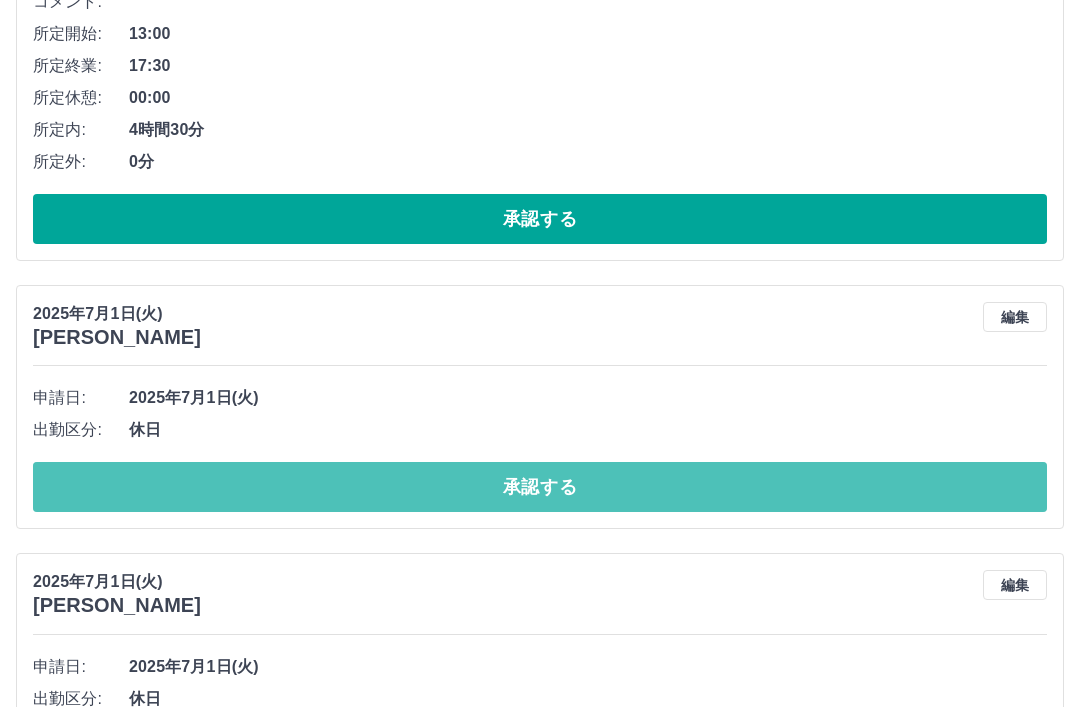 click on "承認する" at bounding box center [540, 487] 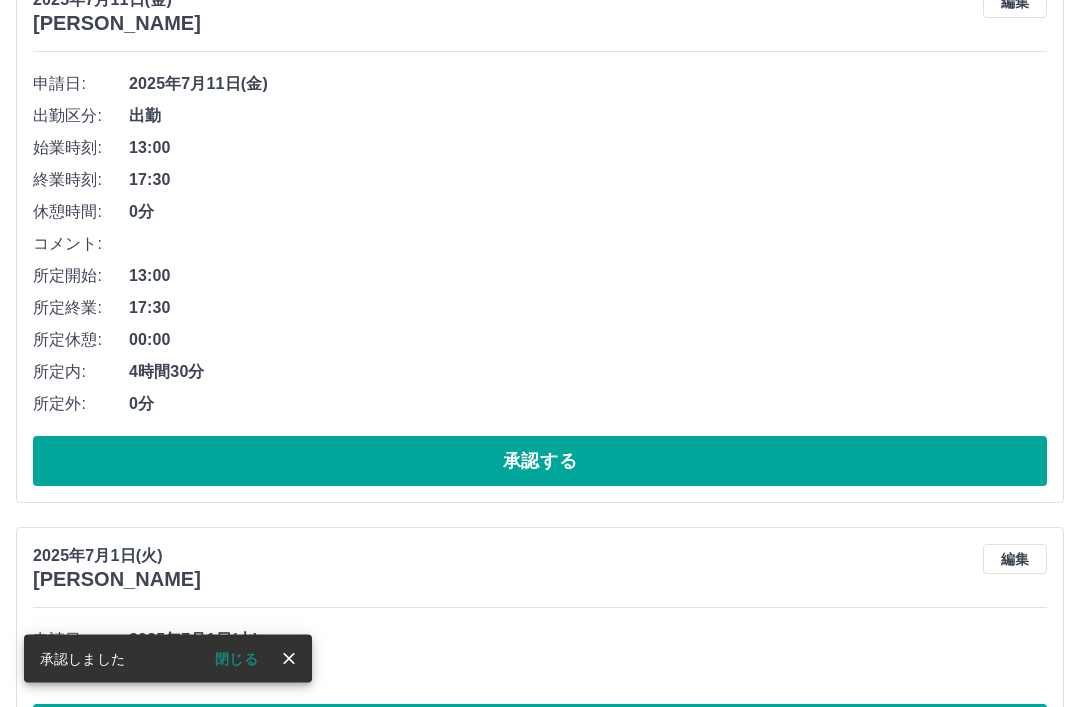 scroll, scrollTop: 286, scrollLeft: 0, axis: vertical 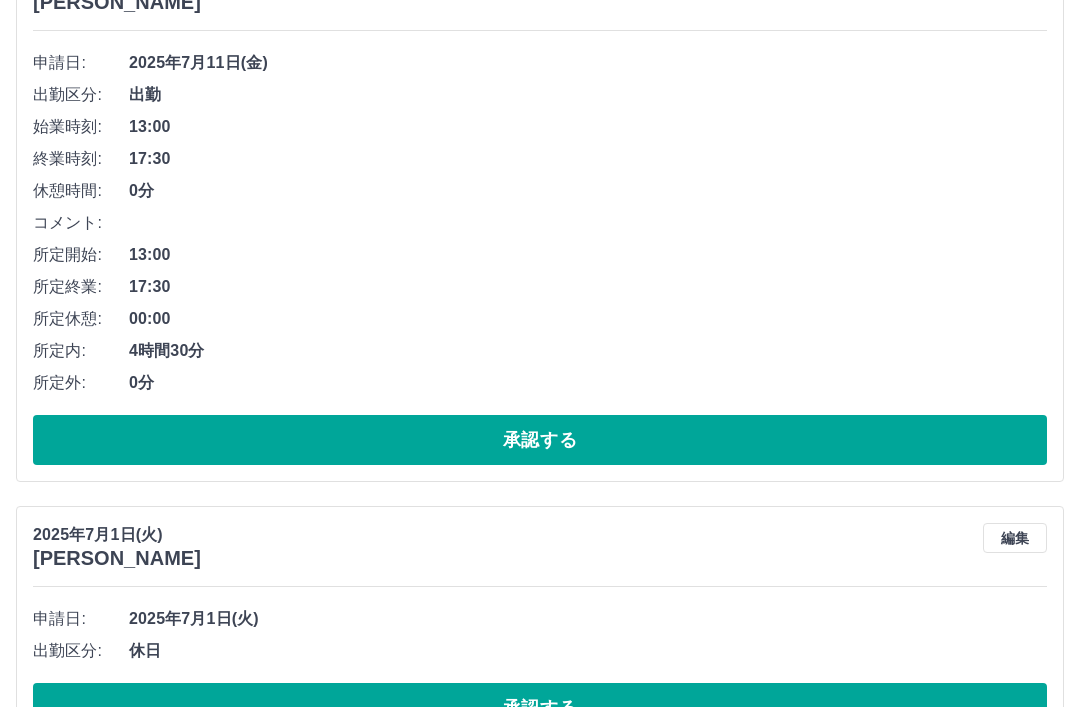 click on "承認する" at bounding box center [540, 708] 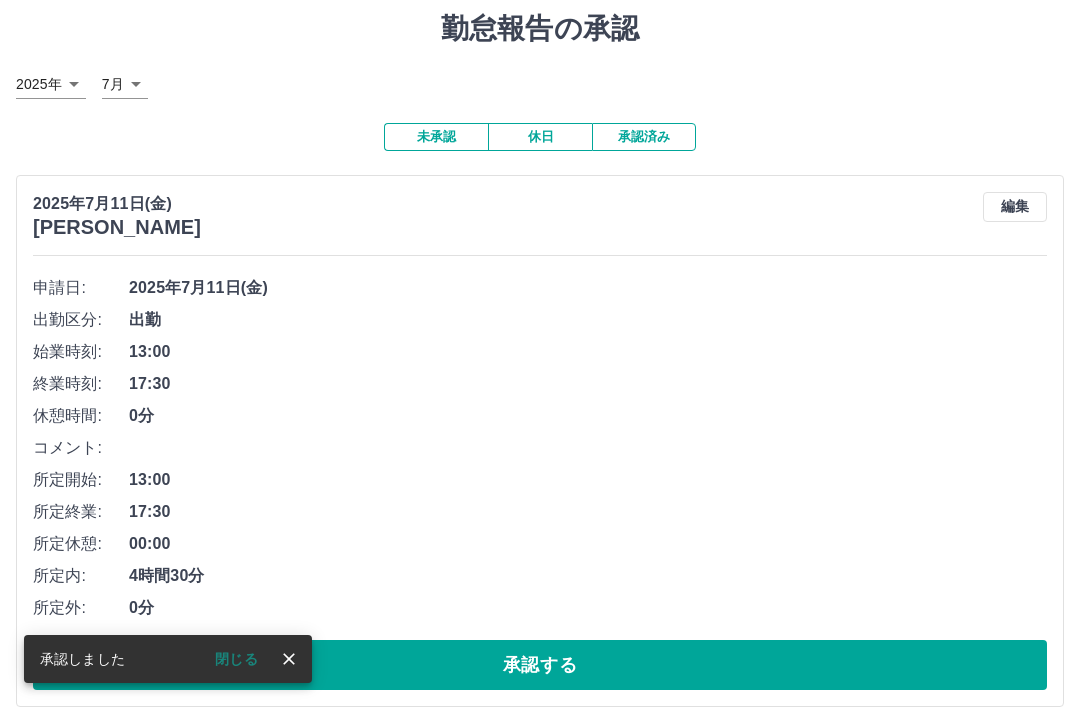 scroll, scrollTop: 0, scrollLeft: 0, axis: both 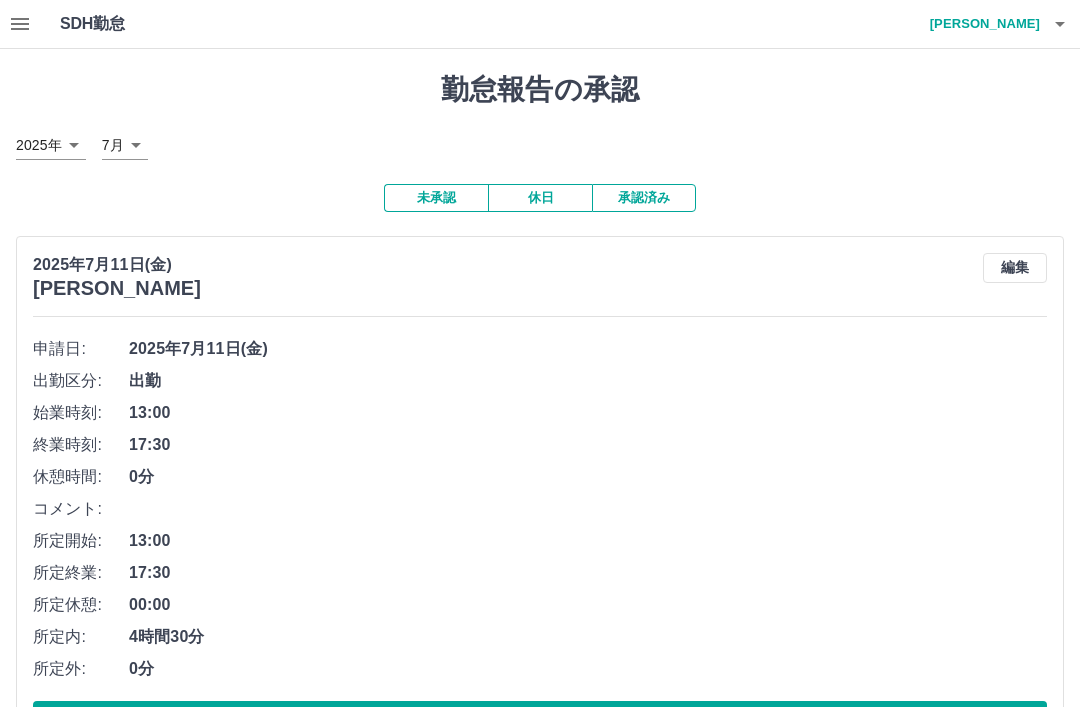 click 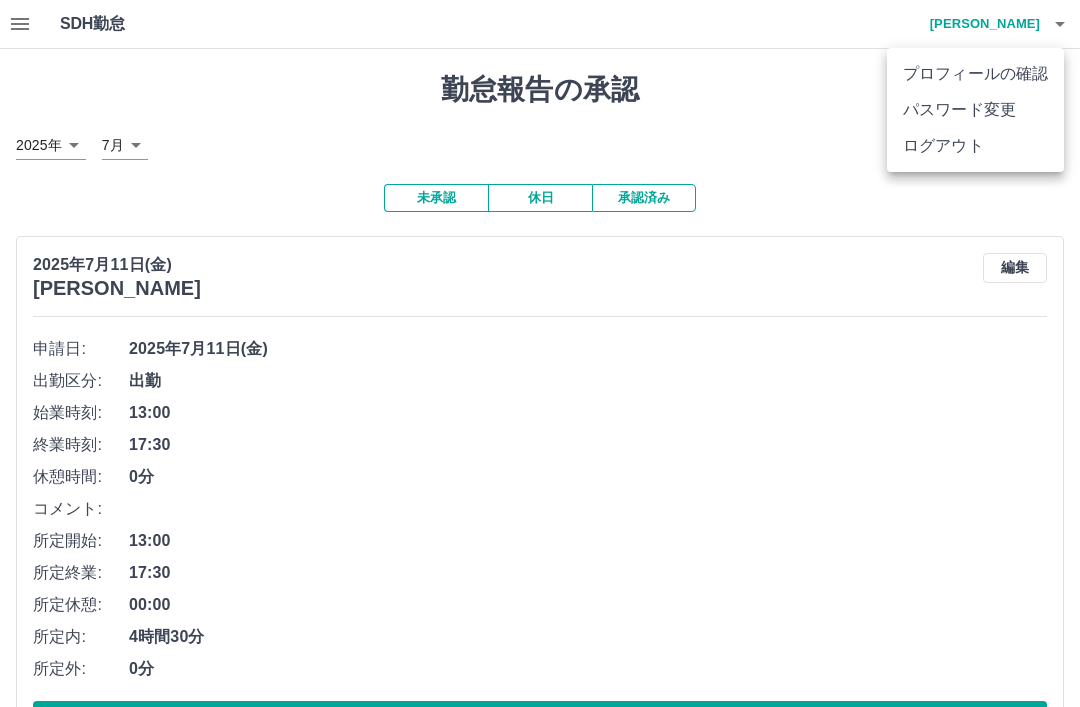 click on "ログアウト" at bounding box center [975, 146] 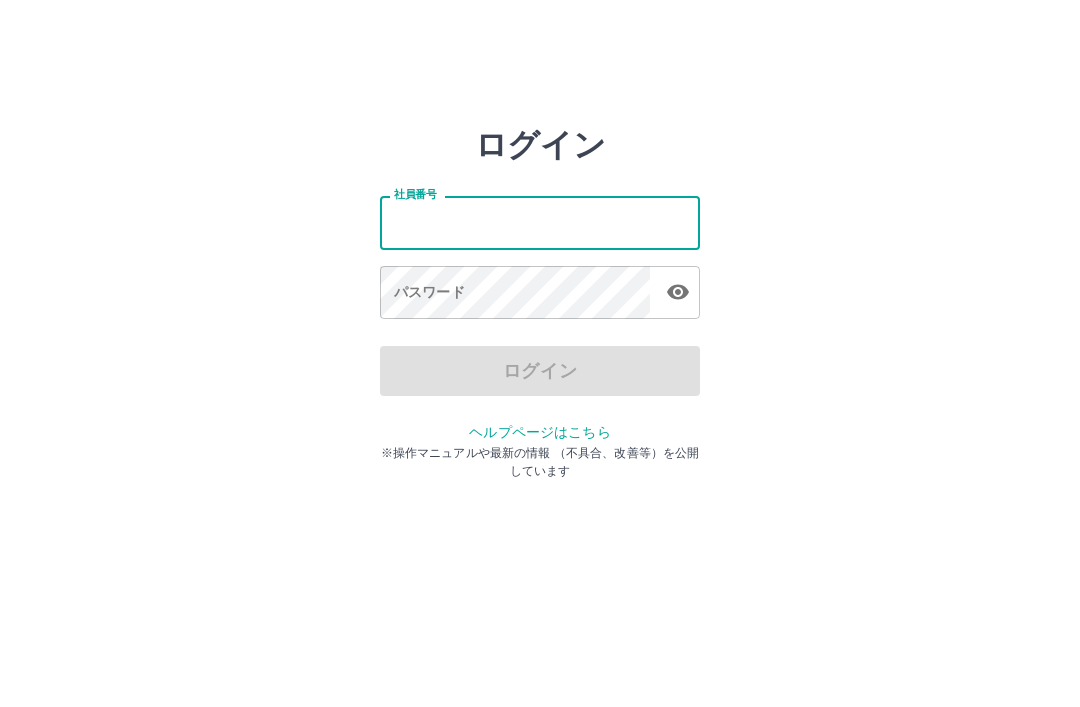 scroll, scrollTop: 0, scrollLeft: 0, axis: both 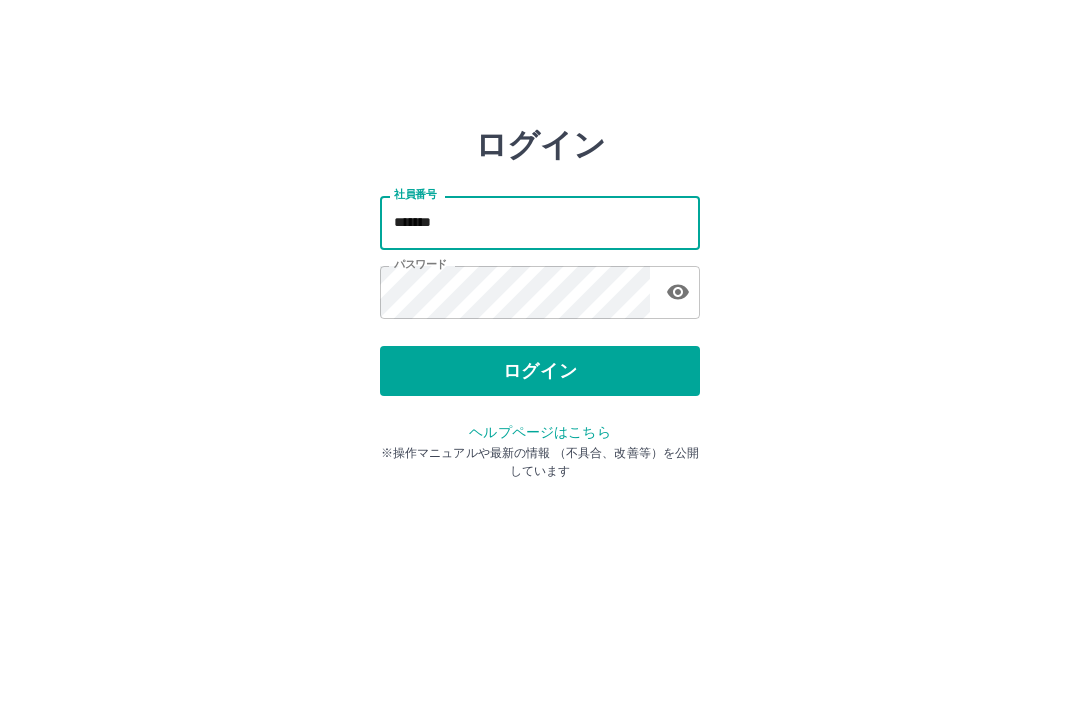 click on "*******" at bounding box center (540, 222) 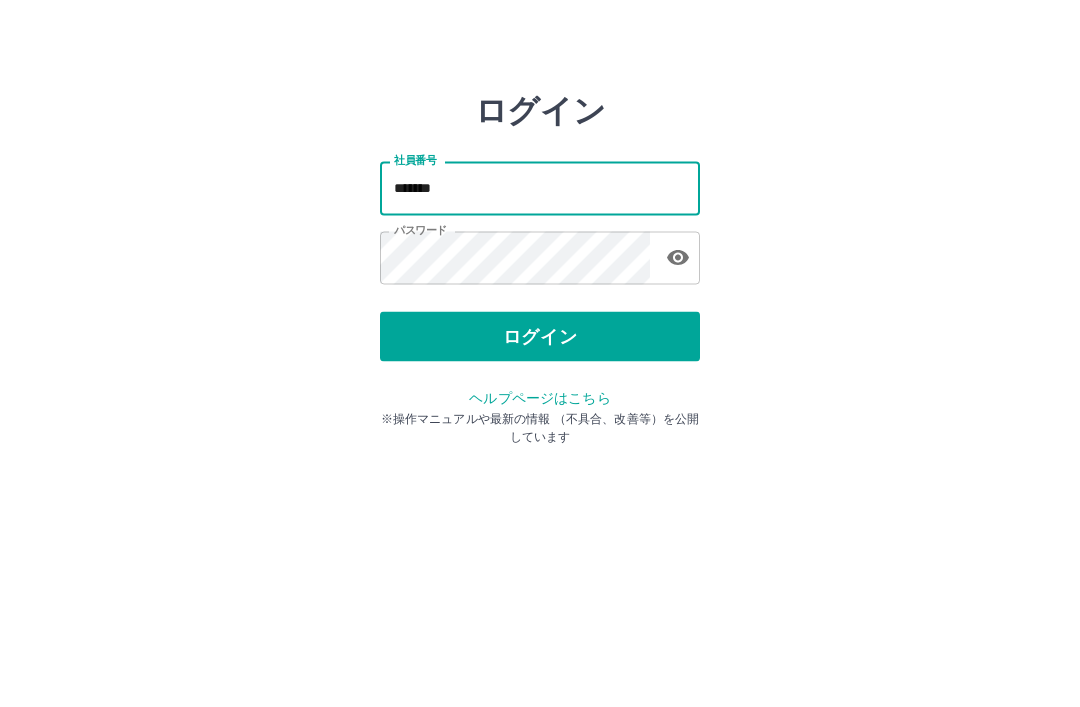 type on "*******" 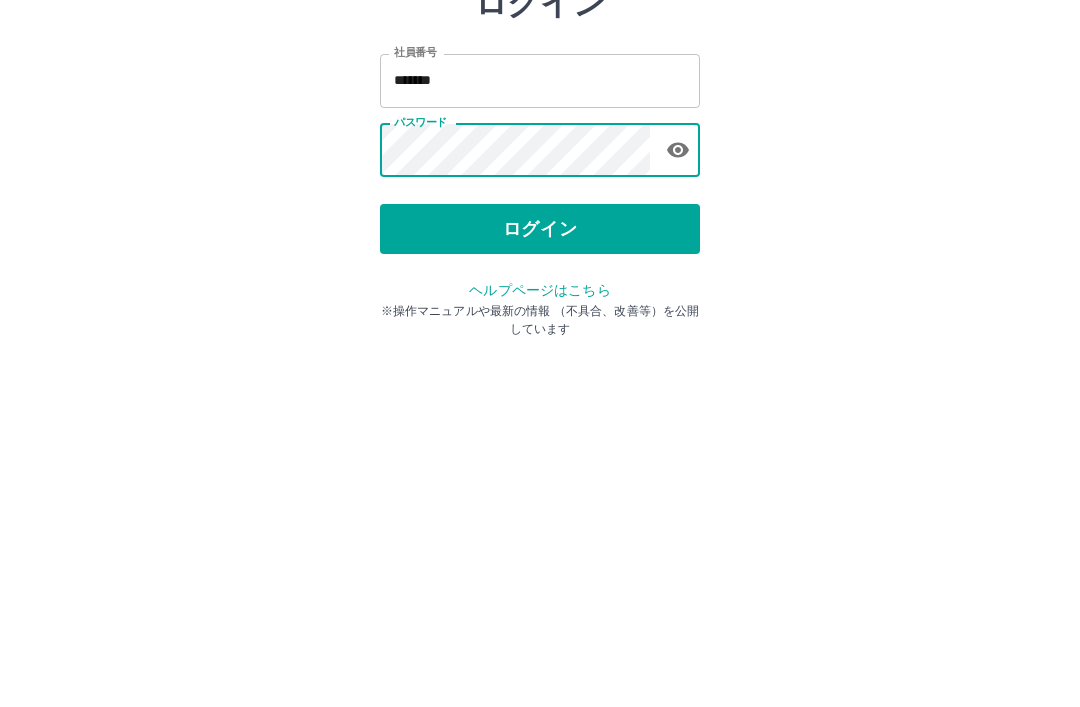 click on "ログイン" at bounding box center [540, 371] 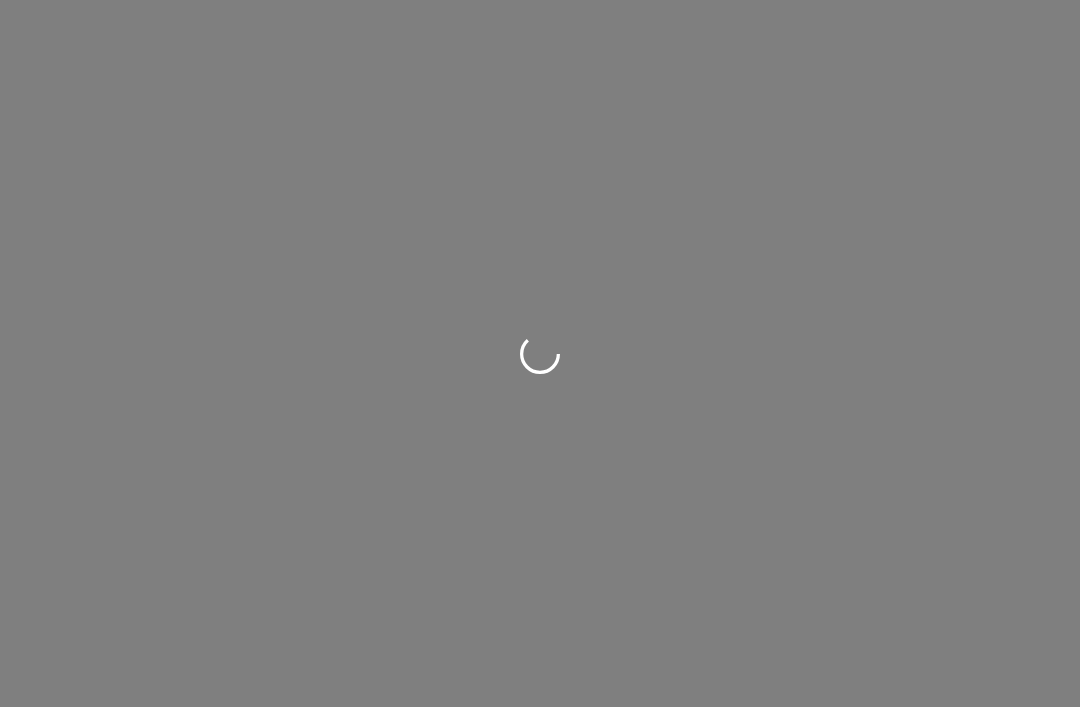 scroll, scrollTop: 0, scrollLeft: 0, axis: both 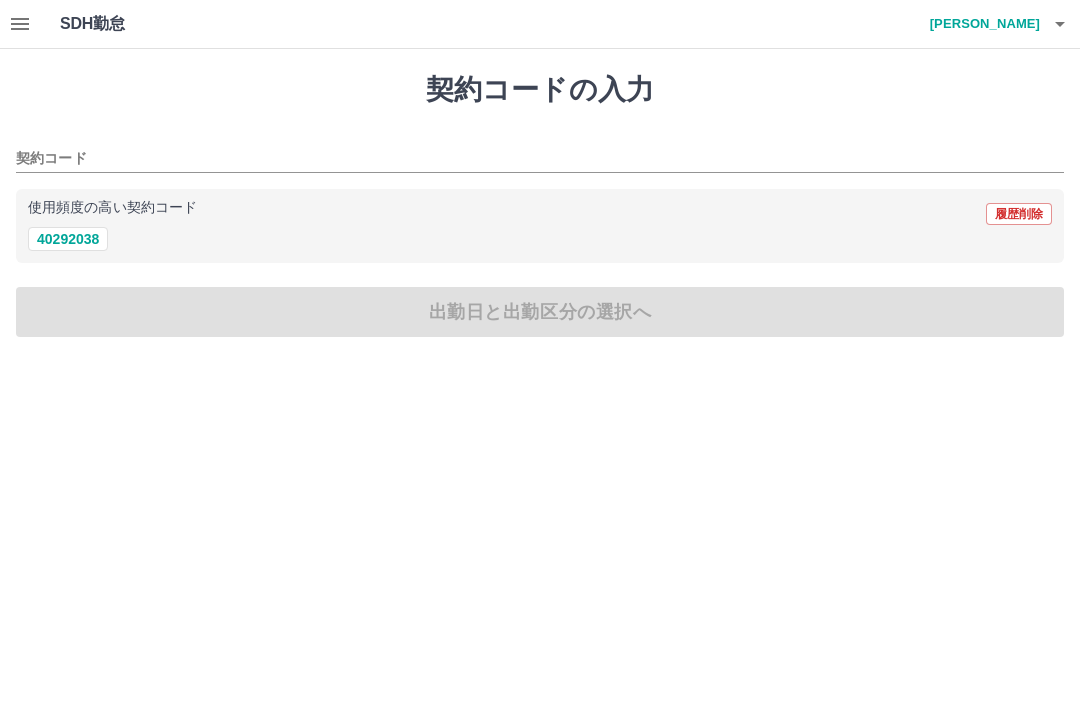 click on "40292038" at bounding box center (68, 239) 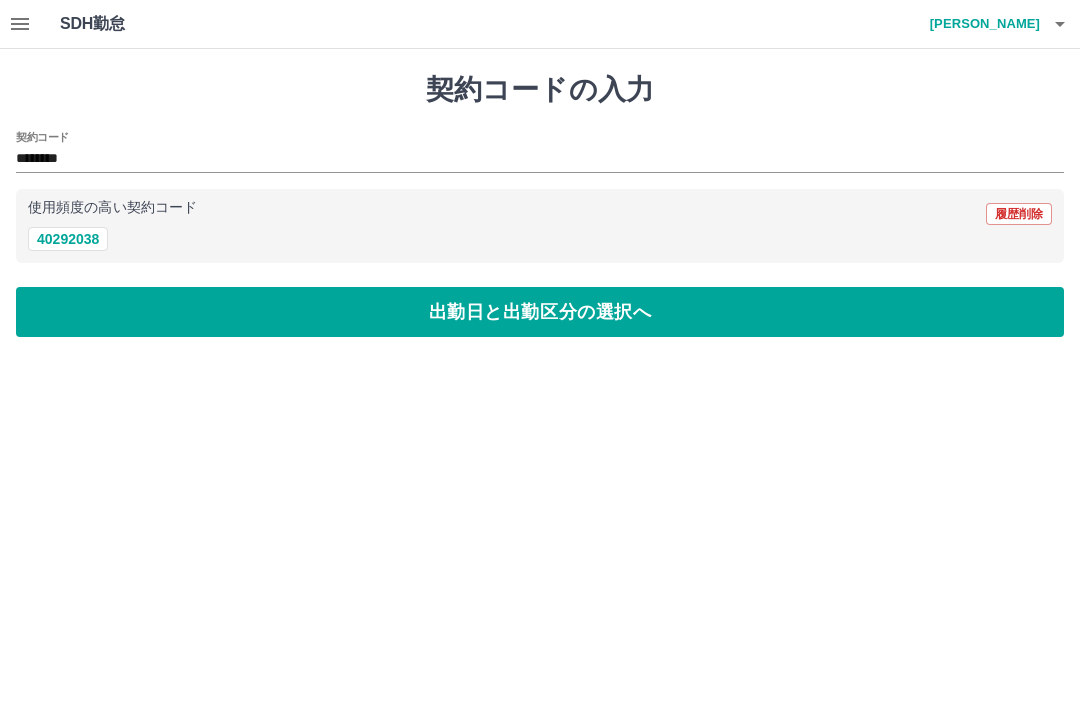 click on "出勤日と出勤区分の選択へ" at bounding box center (540, 312) 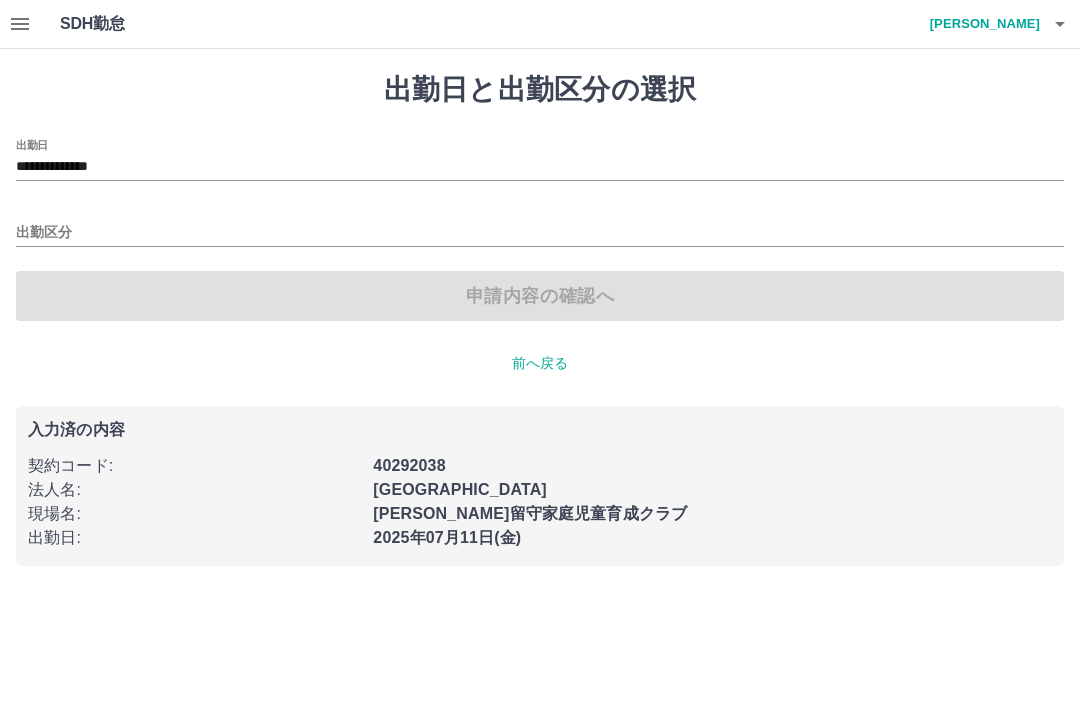 click on "出勤区分" at bounding box center (540, 233) 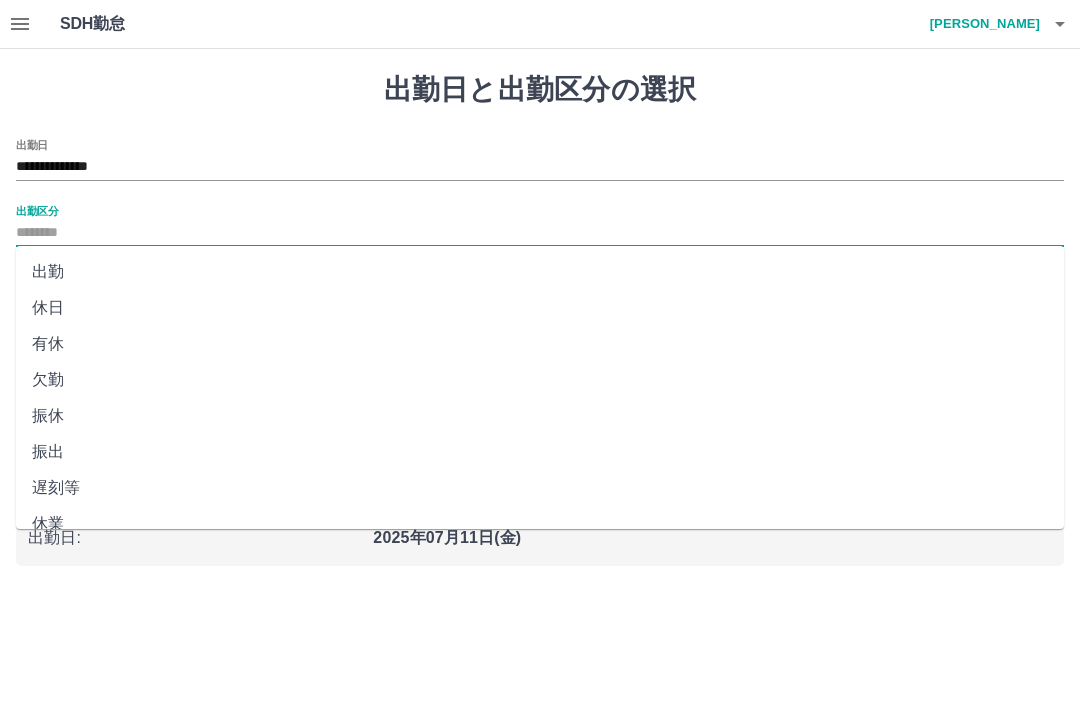 click on "出勤" at bounding box center (540, 272) 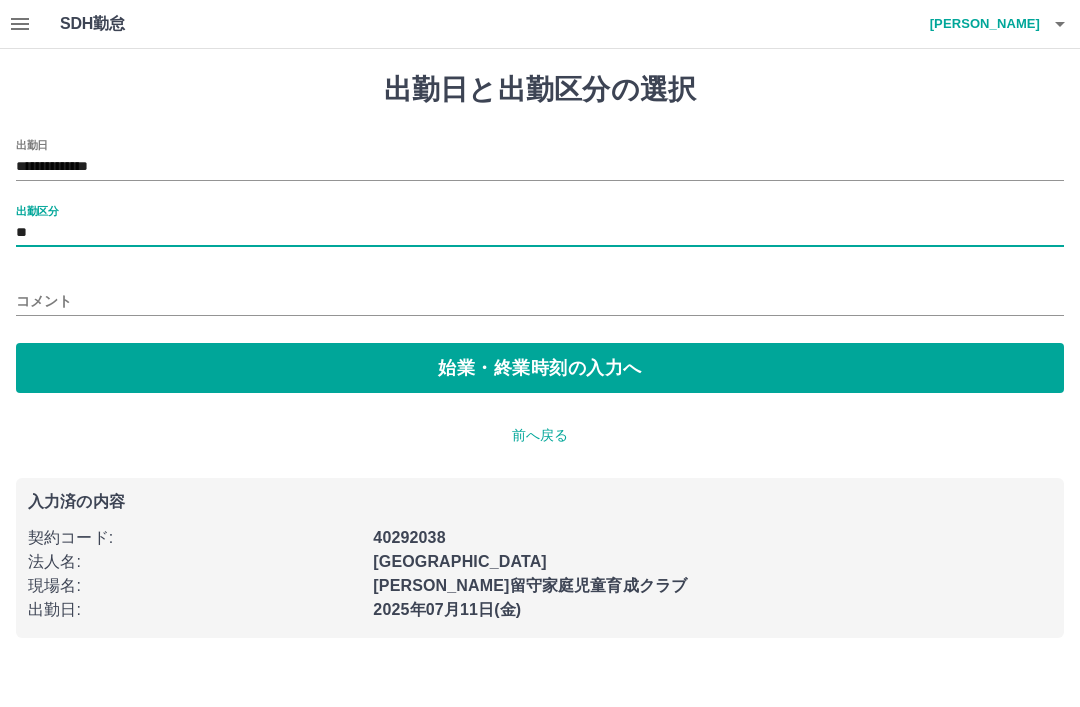click on "始業・終業時刻の入力へ" at bounding box center [540, 368] 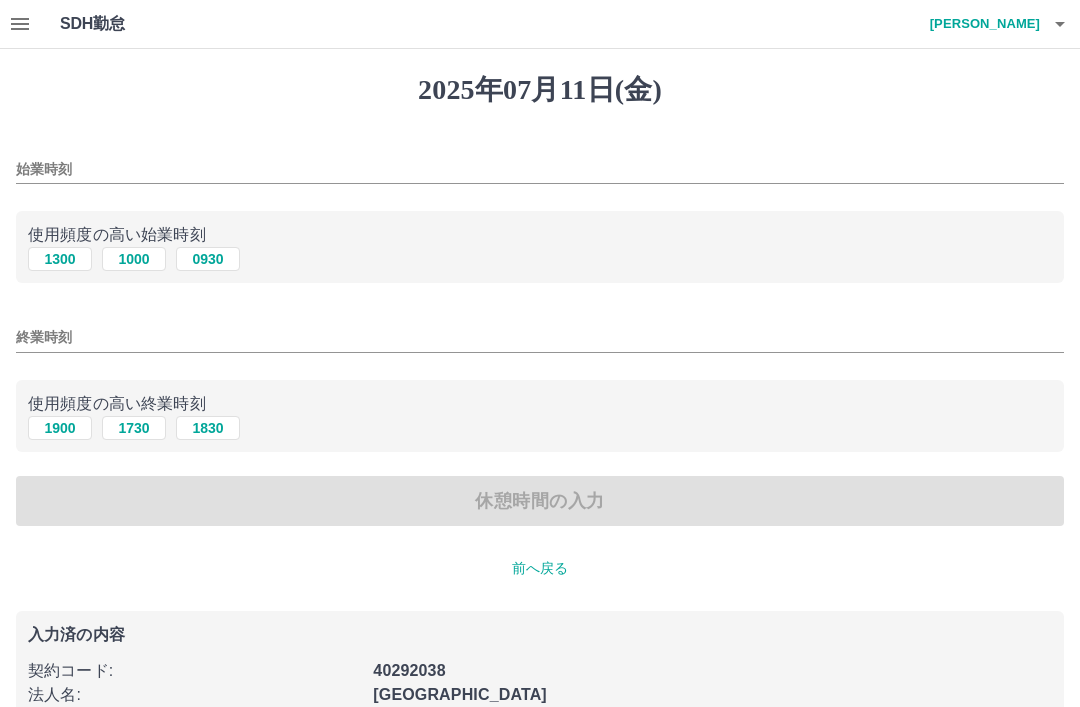 click on "1300" at bounding box center (60, 259) 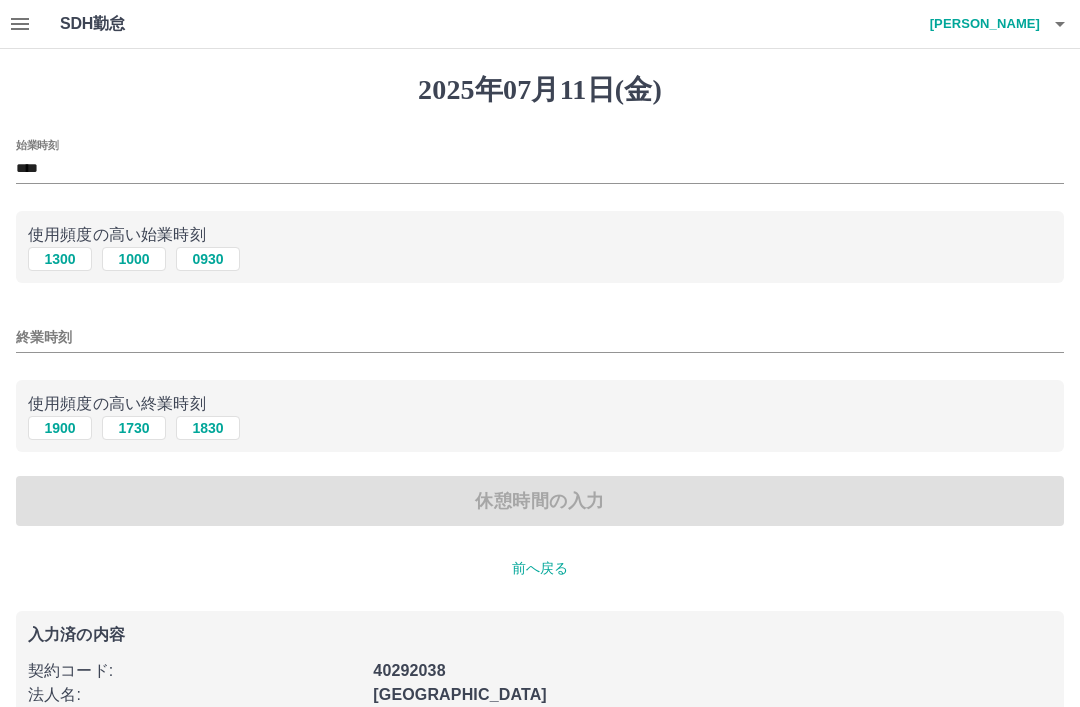 click on "1730" at bounding box center [134, 428] 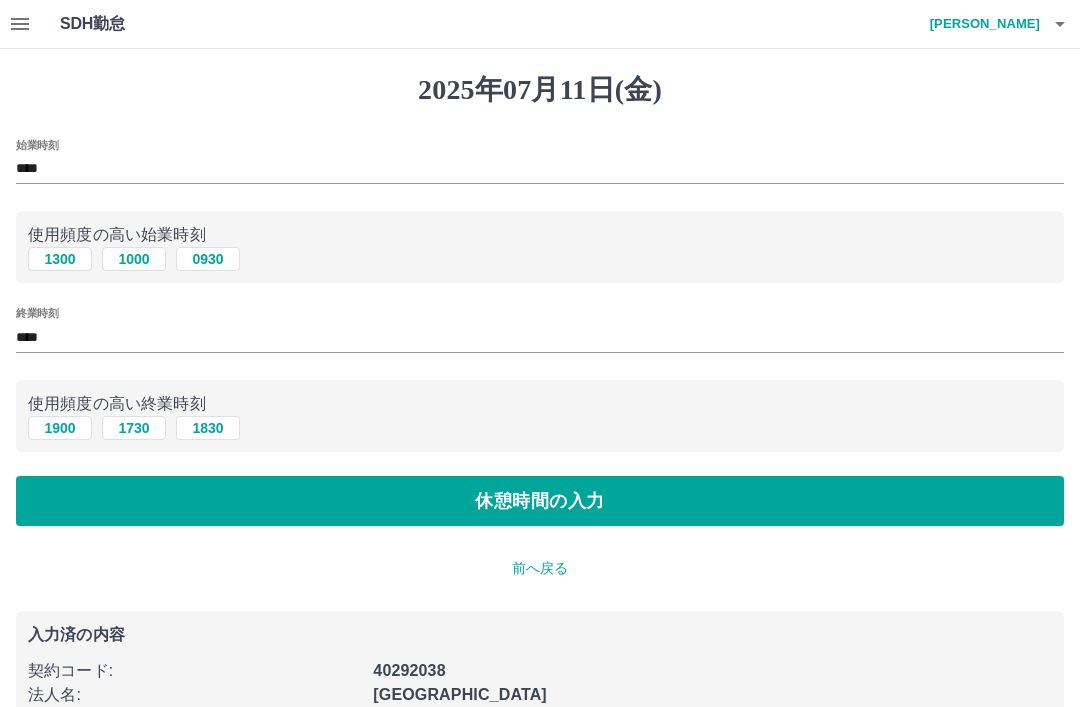 click on "休憩時間の入力" at bounding box center (540, 501) 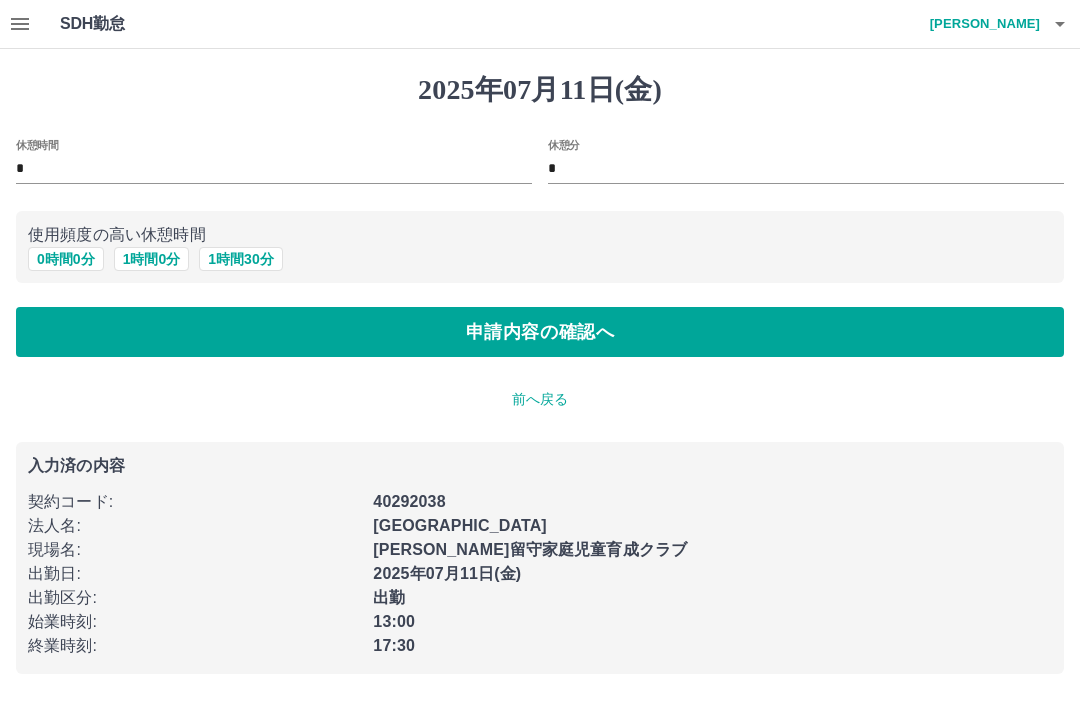 click on "申請内容の確認へ" at bounding box center (540, 332) 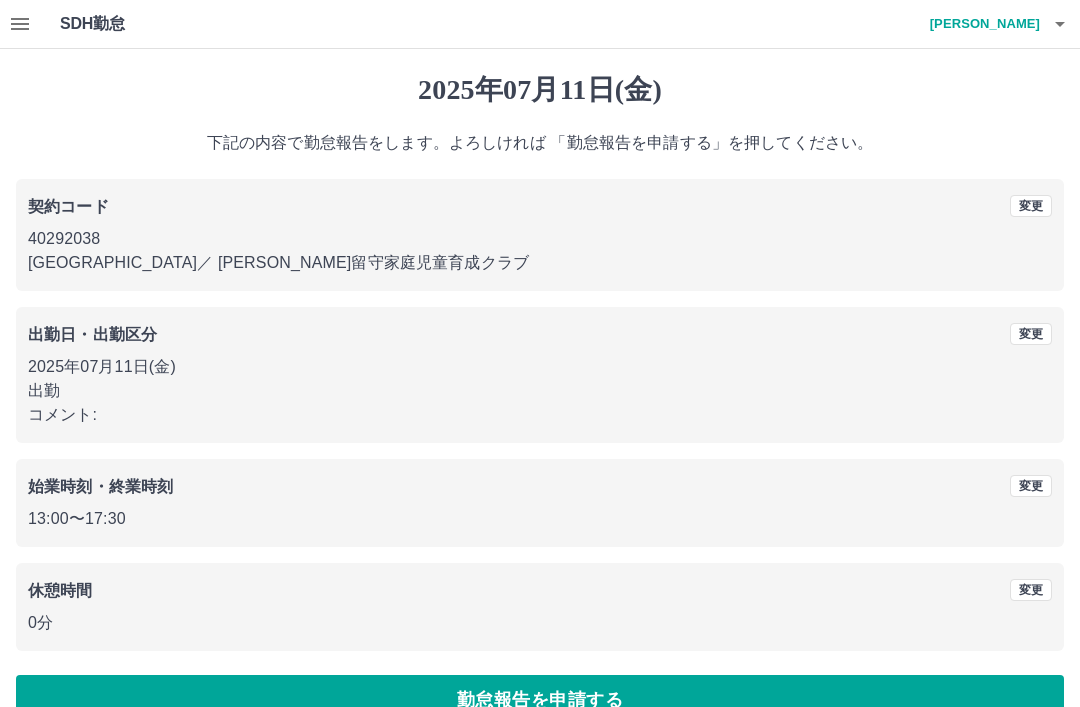 scroll, scrollTop: 41, scrollLeft: 0, axis: vertical 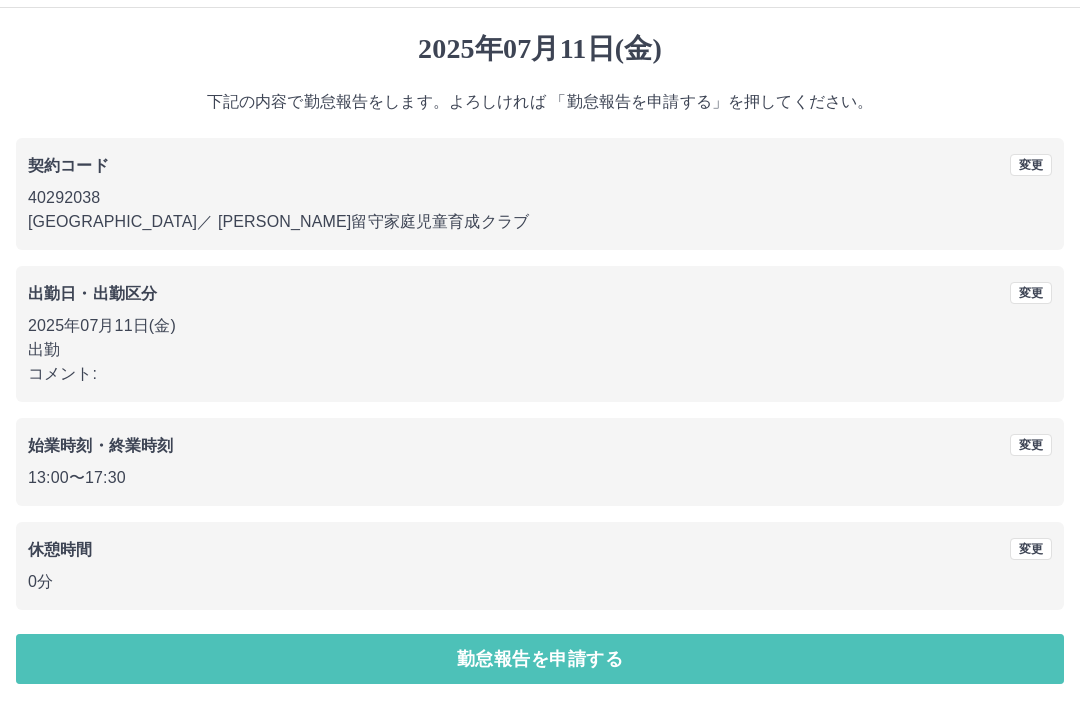 click on "勤怠報告を申請する" at bounding box center [540, 659] 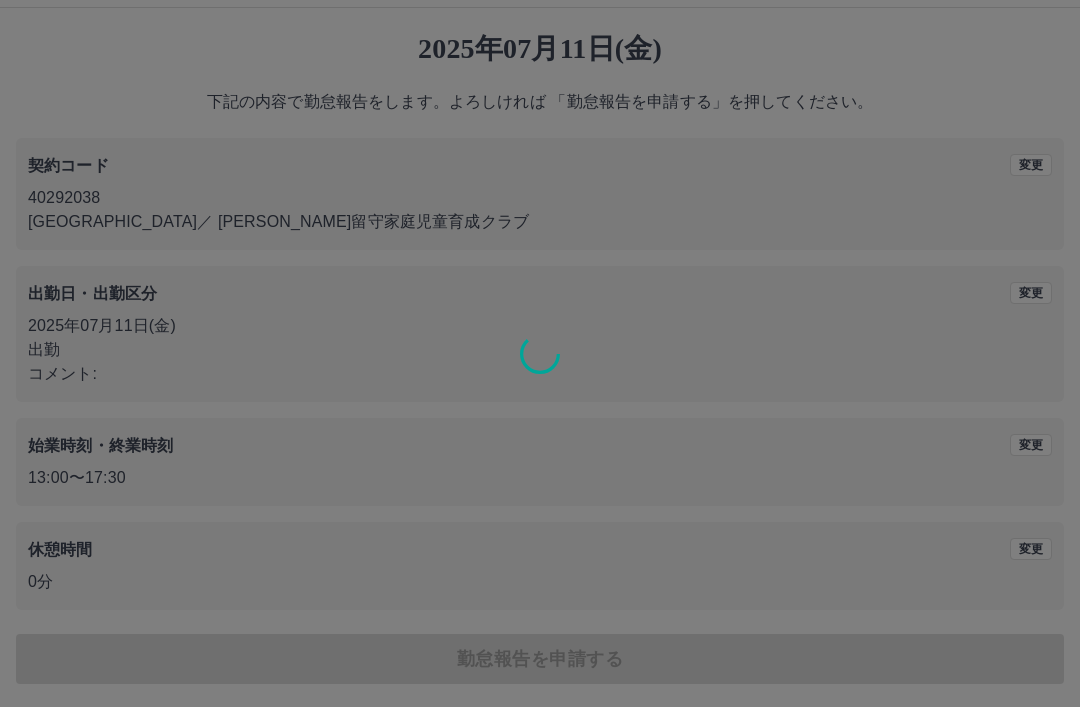 scroll, scrollTop: 0, scrollLeft: 0, axis: both 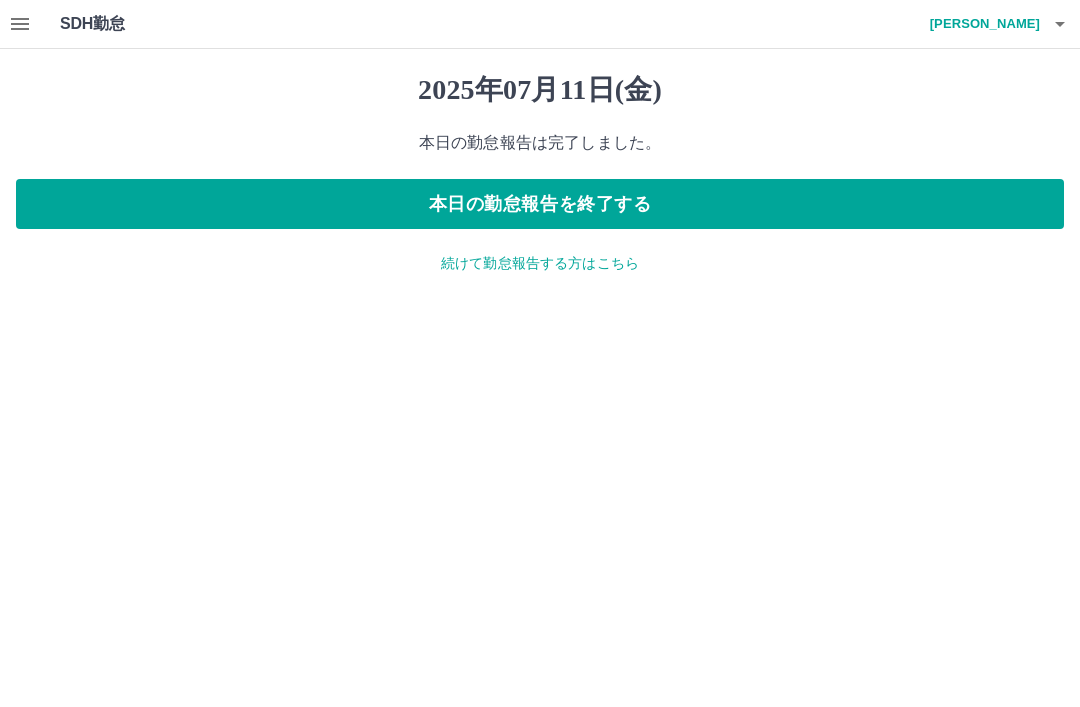 click 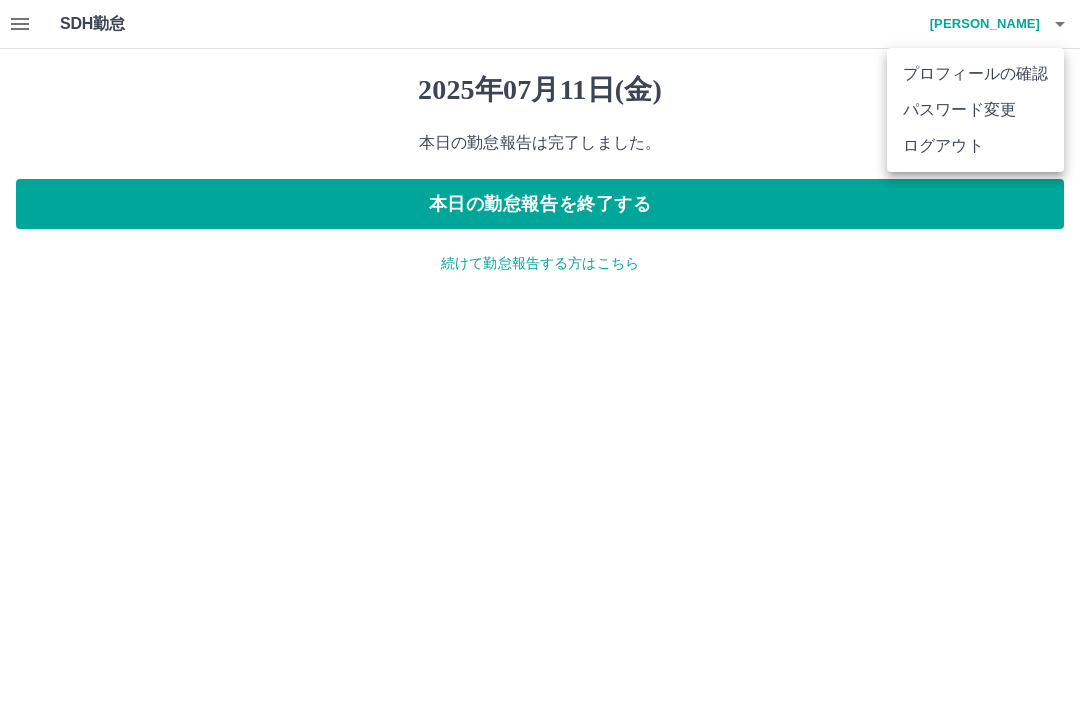 click on "ログアウト" at bounding box center [975, 146] 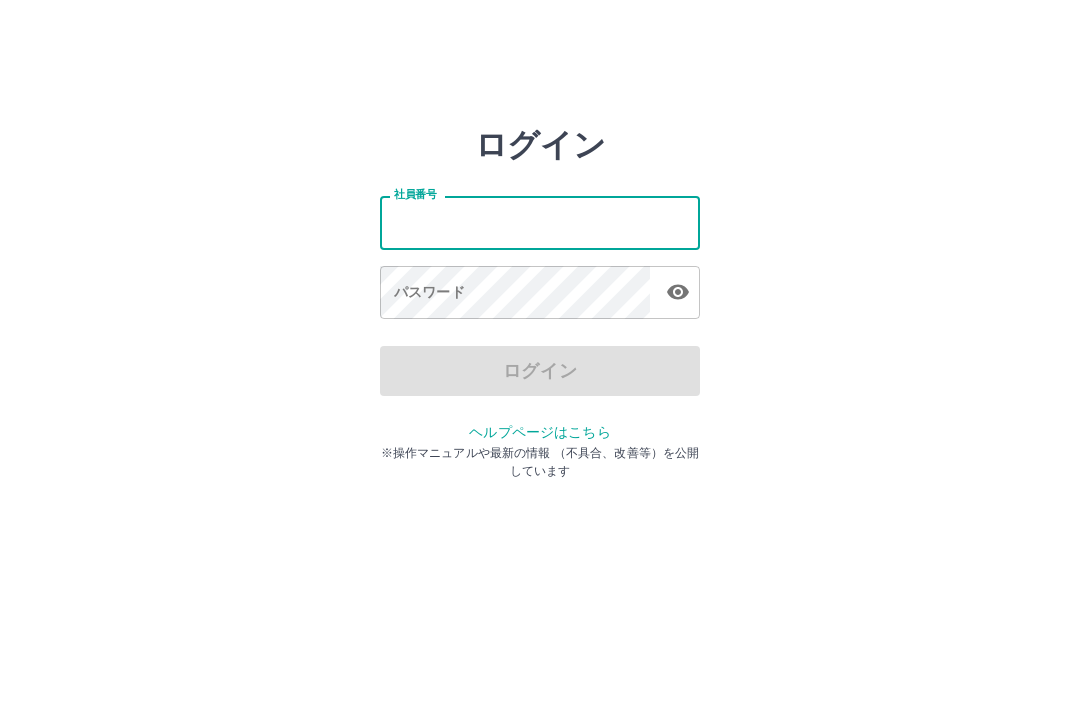 scroll, scrollTop: 0, scrollLeft: 0, axis: both 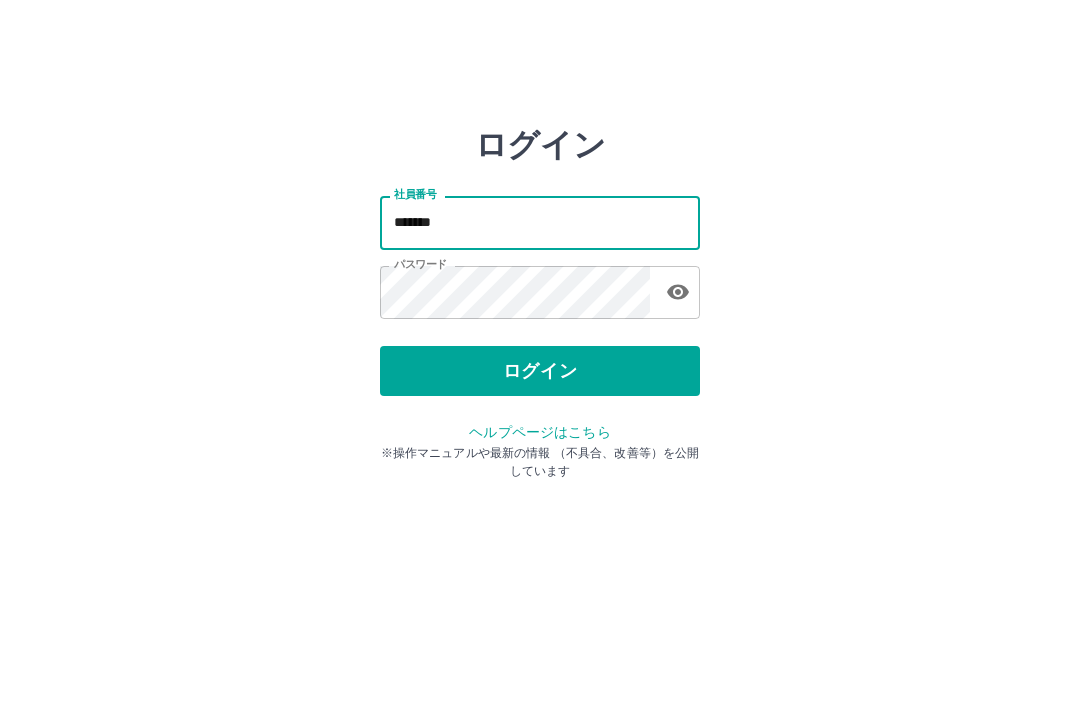click on "ログイン" at bounding box center [540, 371] 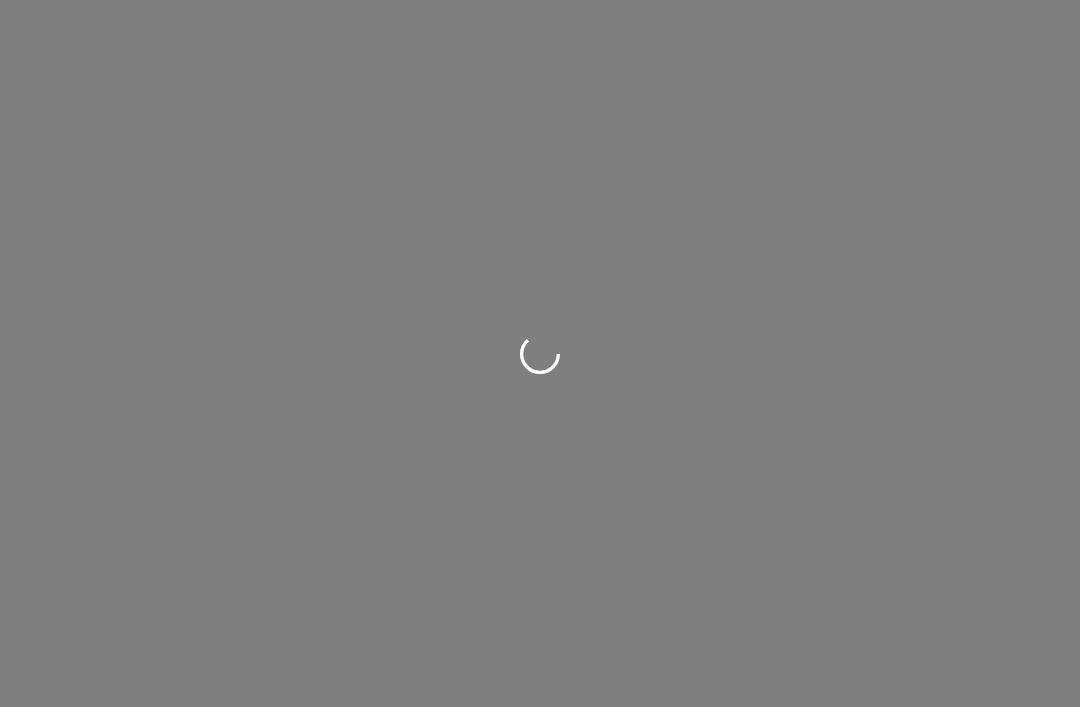 scroll, scrollTop: 0, scrollLeft: 0, axis: both 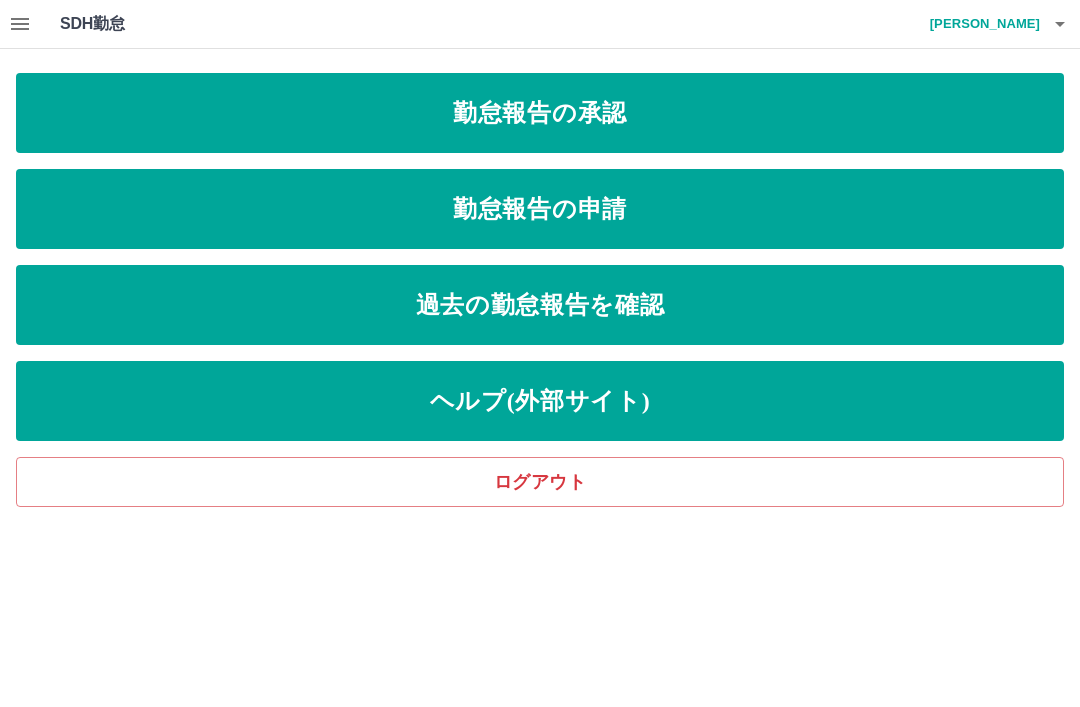 click on "勤怠報告の承認" at bounding box center [540, 113] 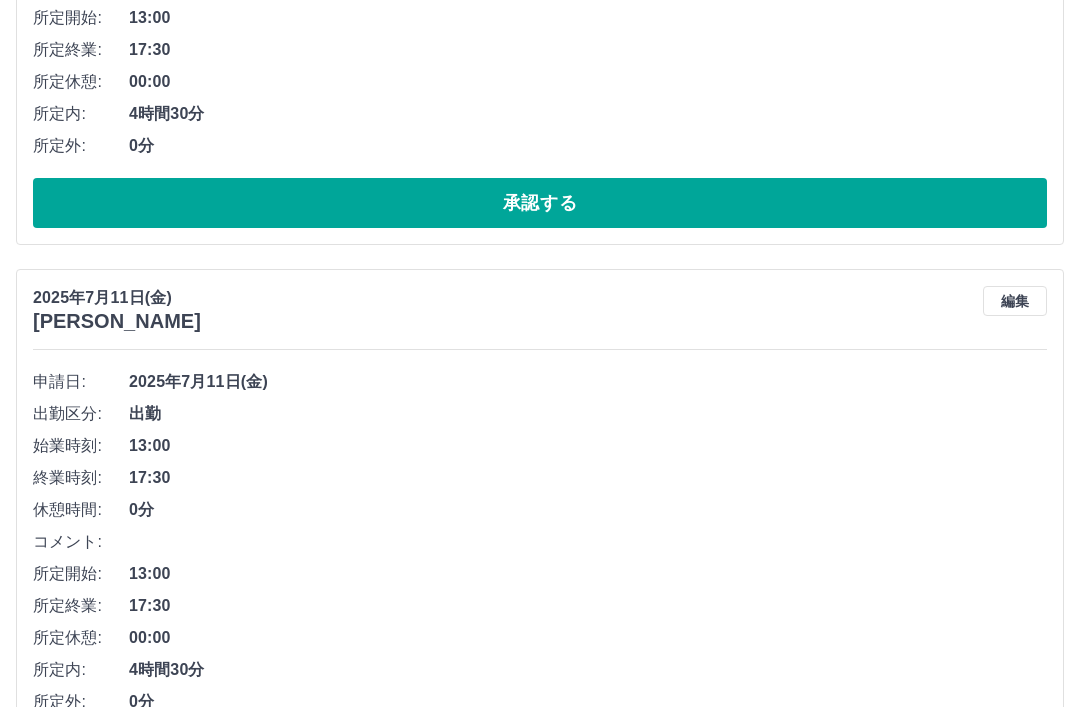 scroll, scrollTop: 574, scrollLeft: 0, axis: vertical 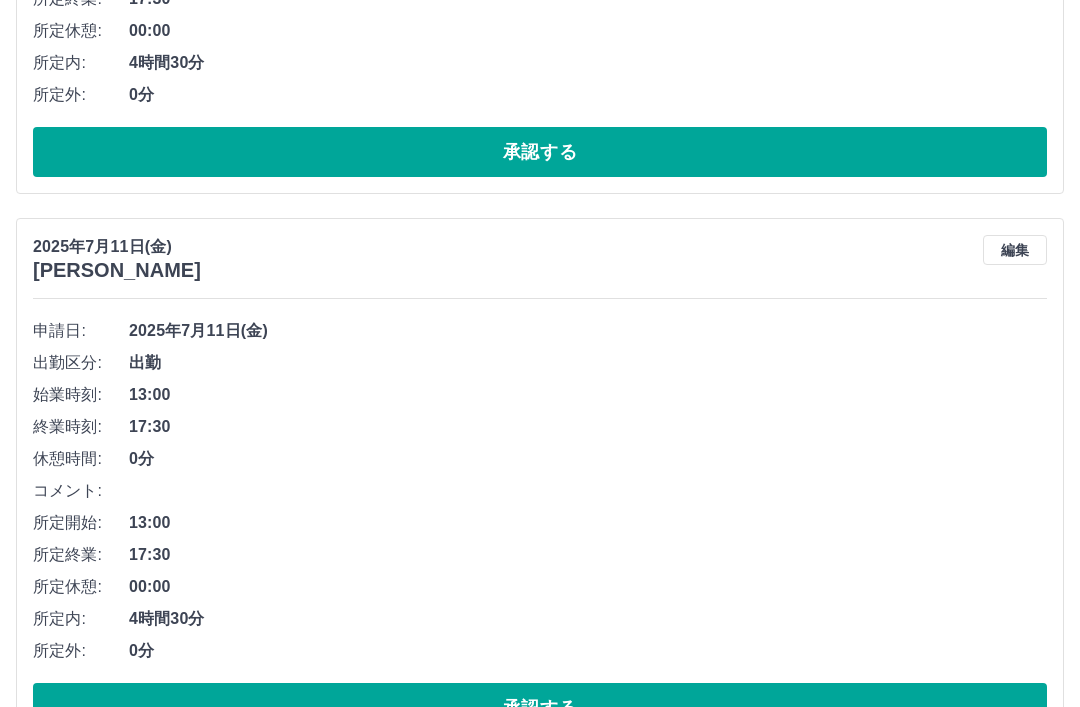 click on "承認する" at bounding box center [540, 708] 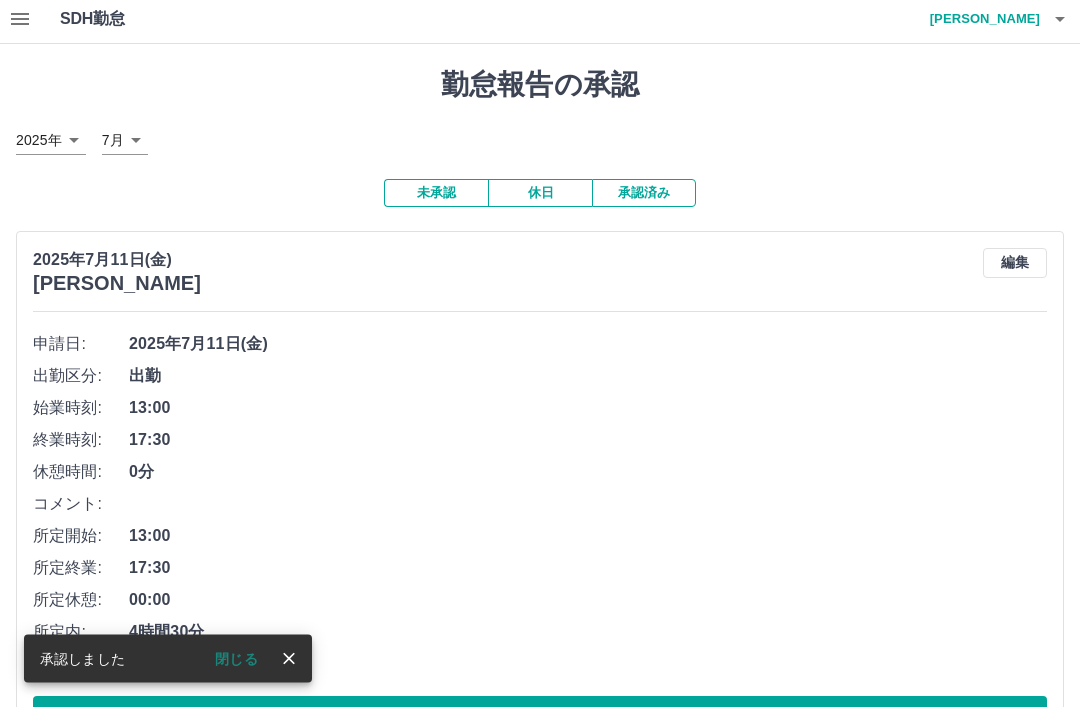 scroll, scrollTop: 0, scrollLeft: 0, axis: both 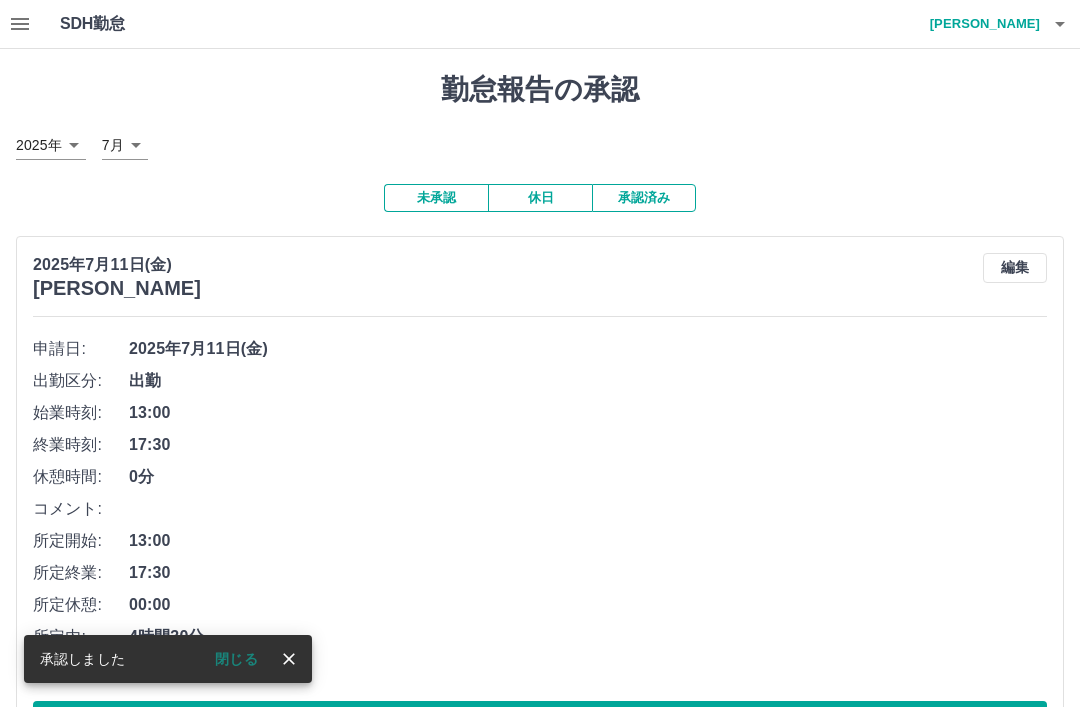 click 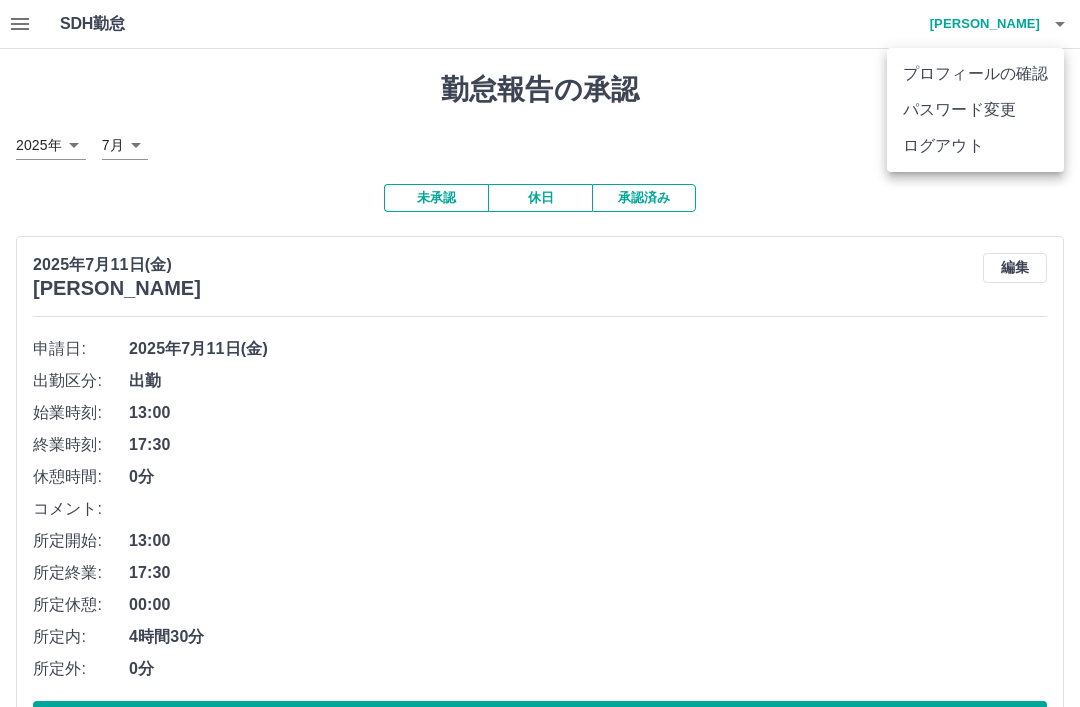 click on "ログアウト" at bounding box center [975, 146] 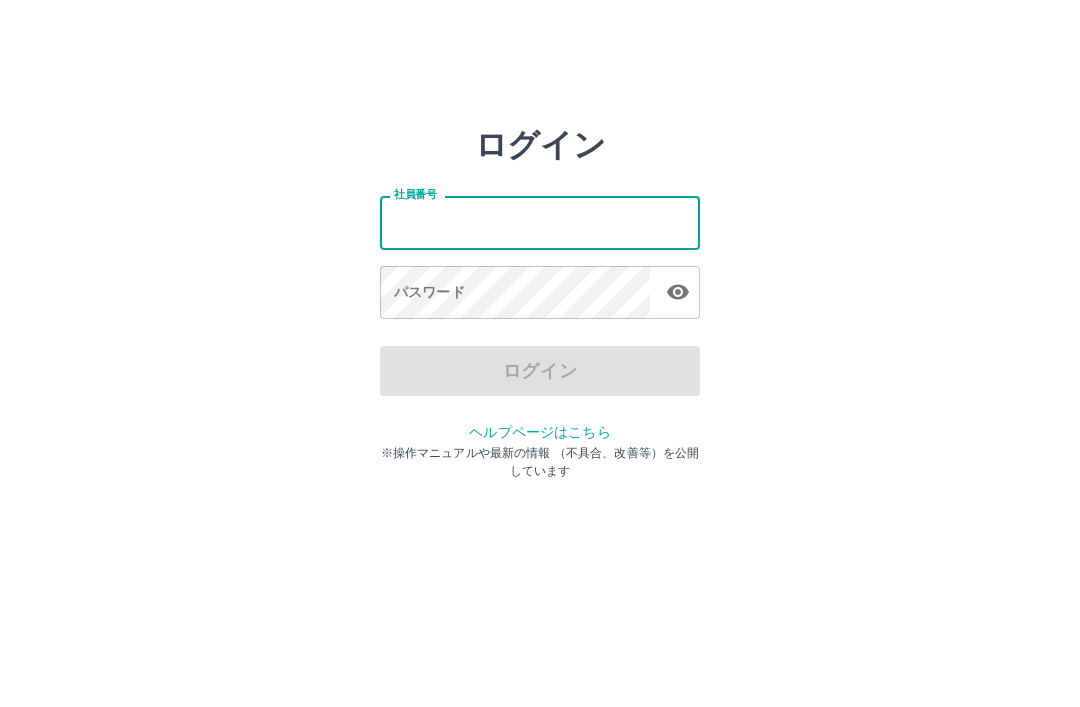 scroll, scrollTop: 0, scrollLeft: 0, axis: both 